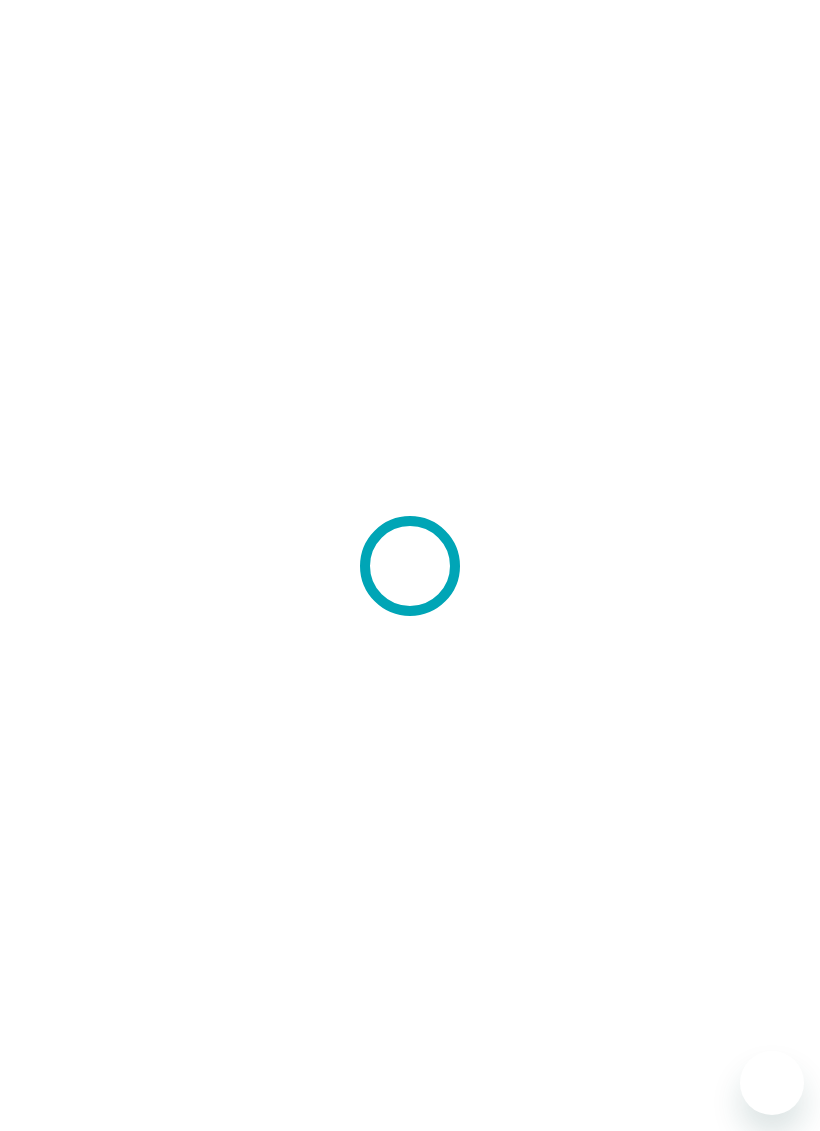 scroll, scrollTop: 0, scrollLeft: 0, axis: both 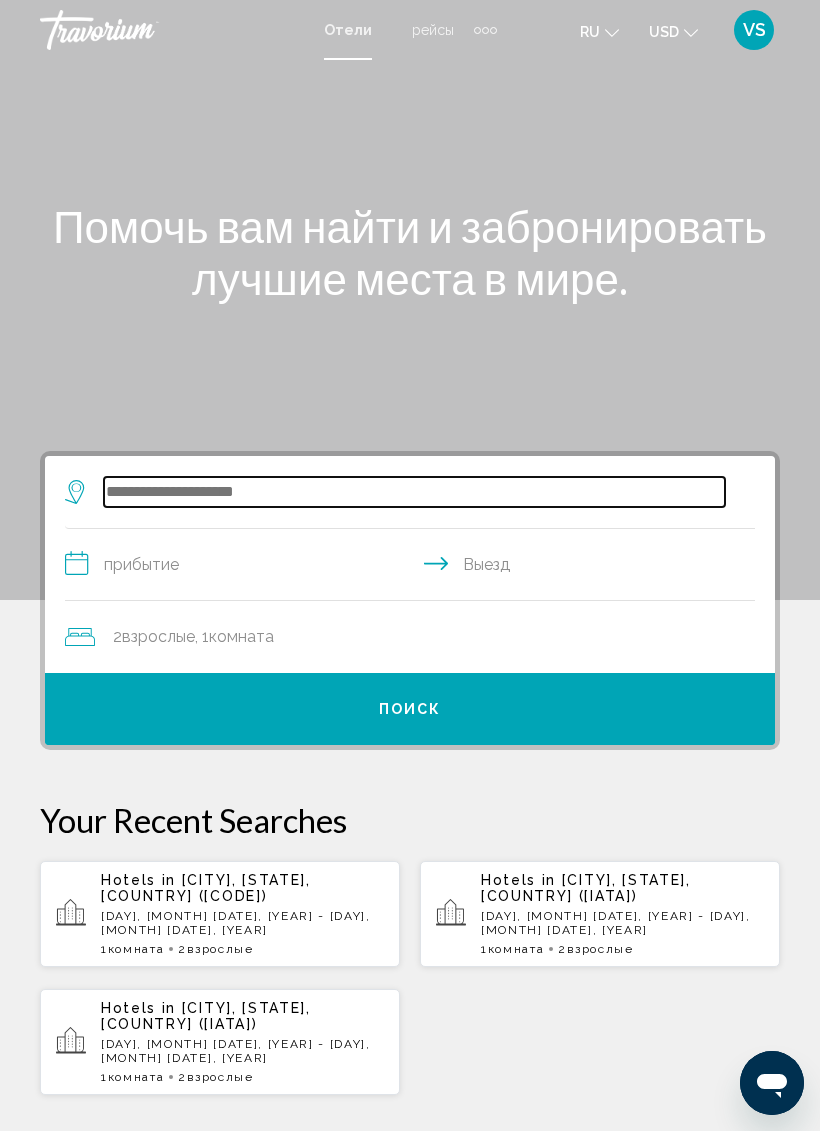 click at bounding box center (414, 492) 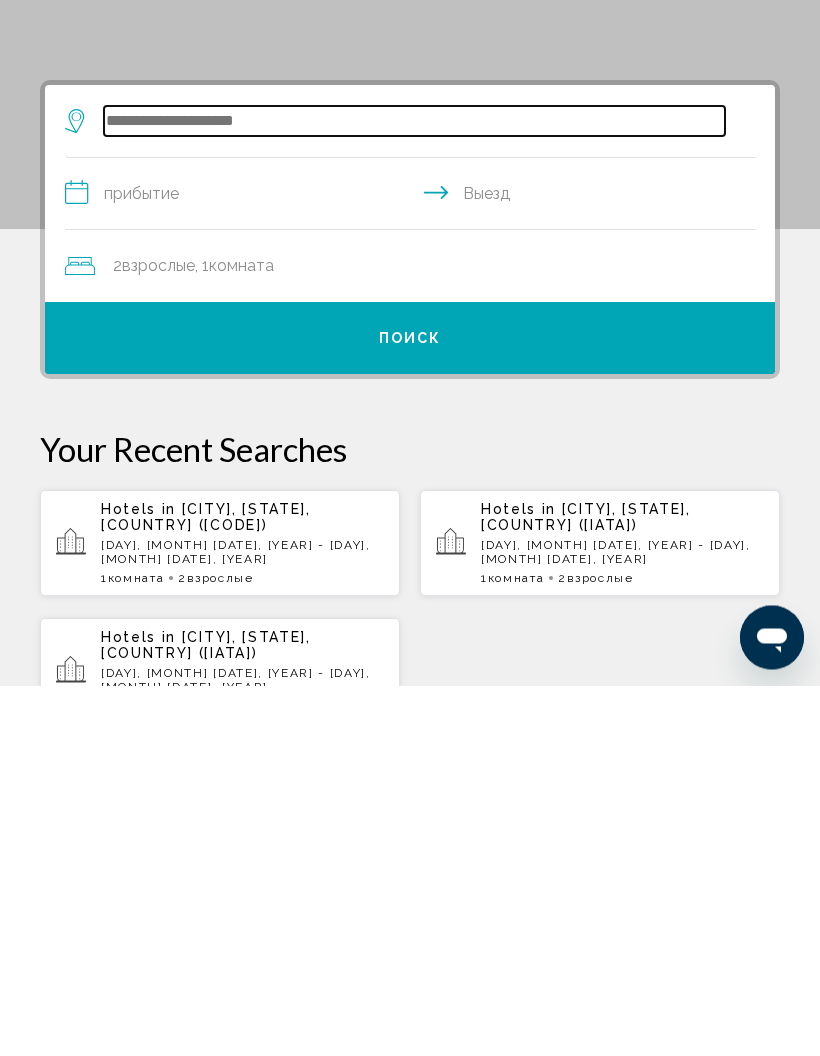 scroll, scrollTop: 5, scrollLeft: 0, axis: vertical 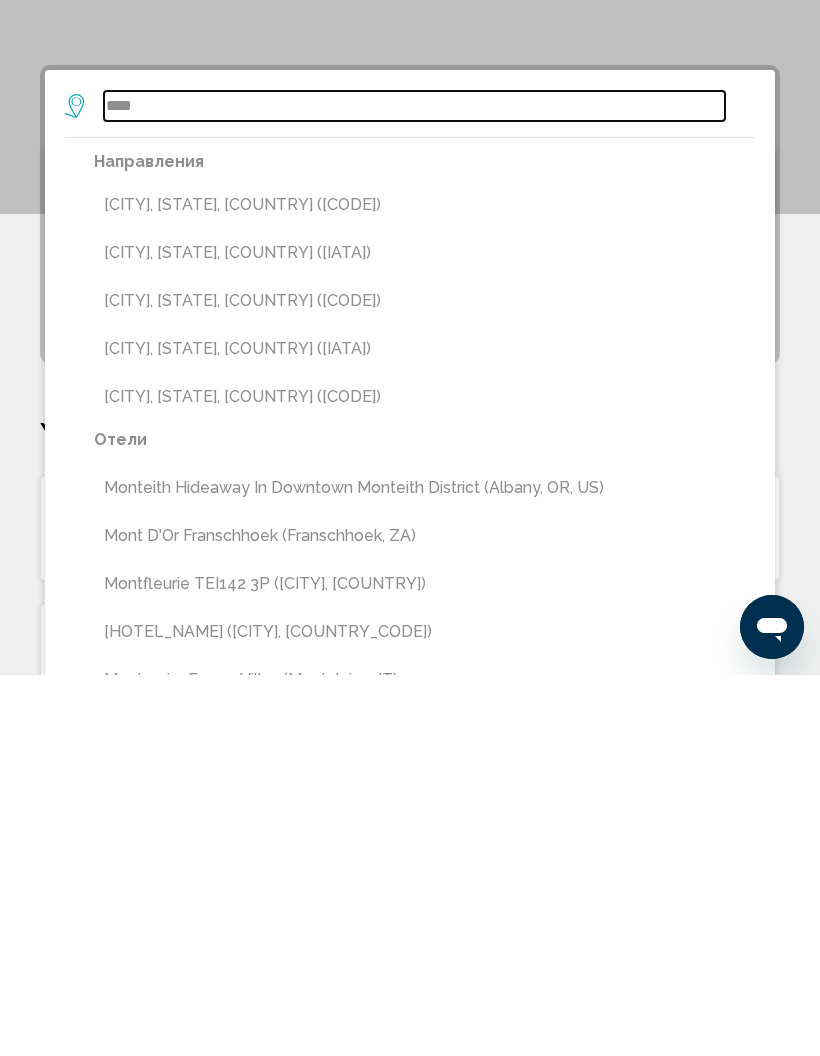 type on "****" 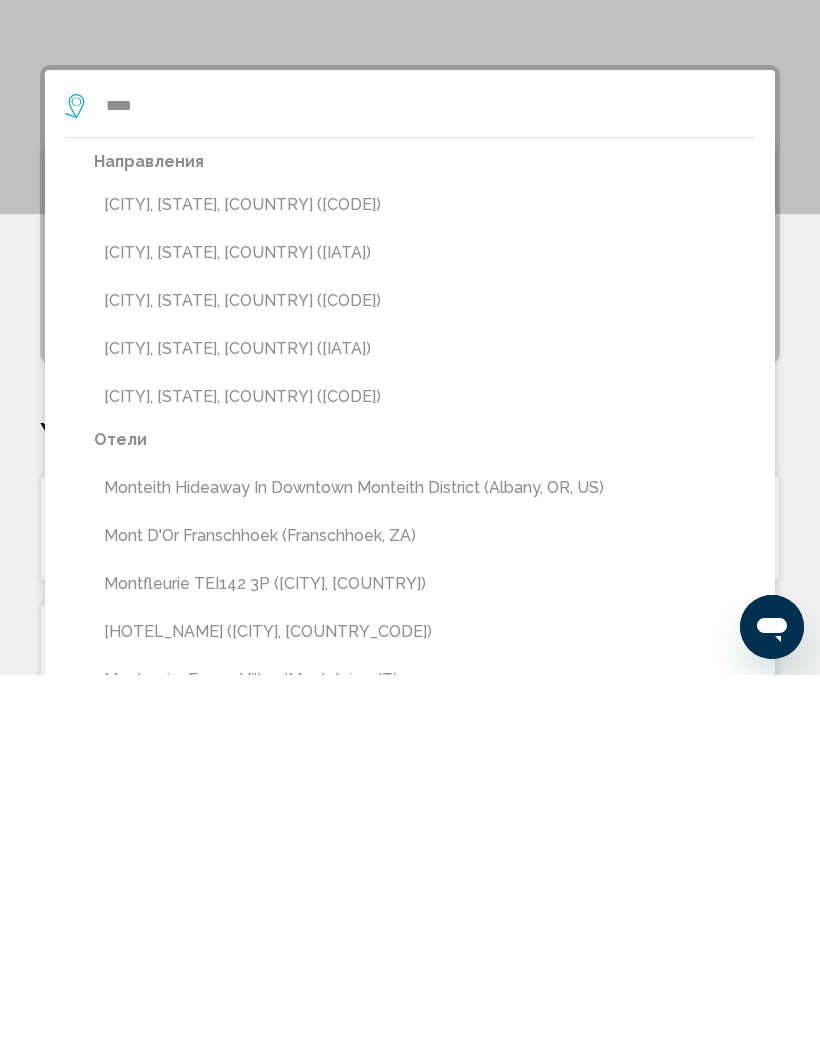 click on "[CITY], [STATE], [COUNTRY] ([IATA])" at bounding box center [424, 730] 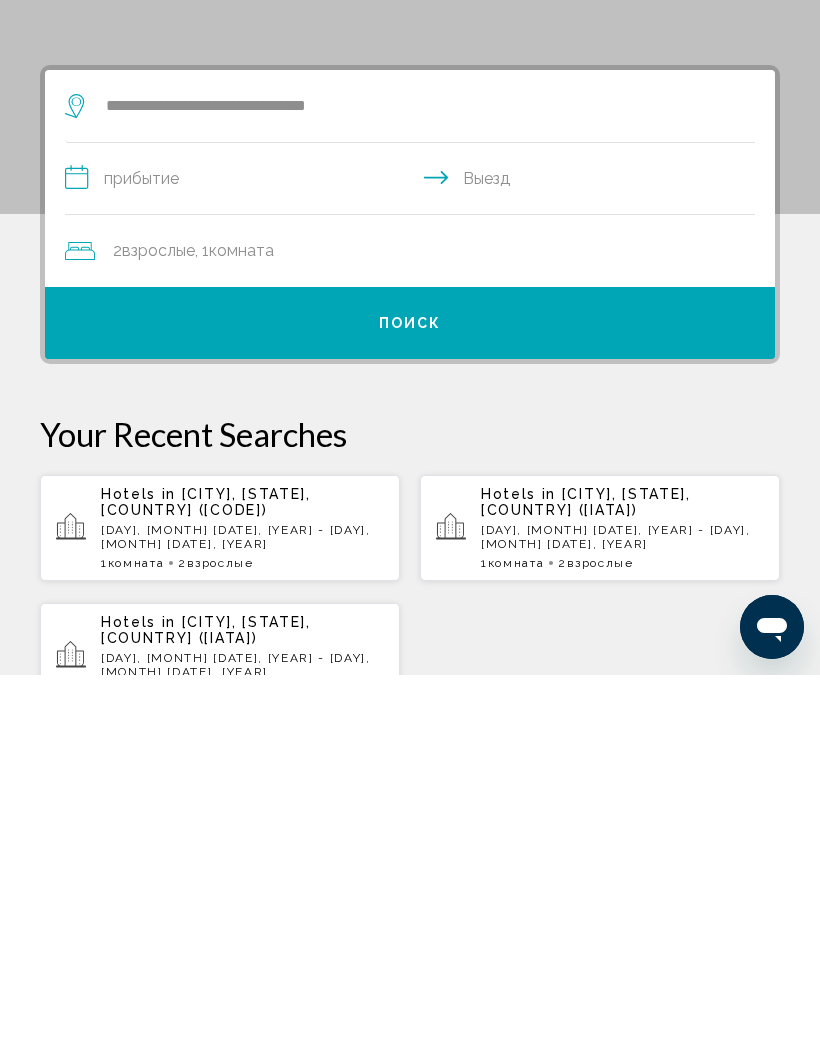 click on "**********" at bounding box center [410, 1080] 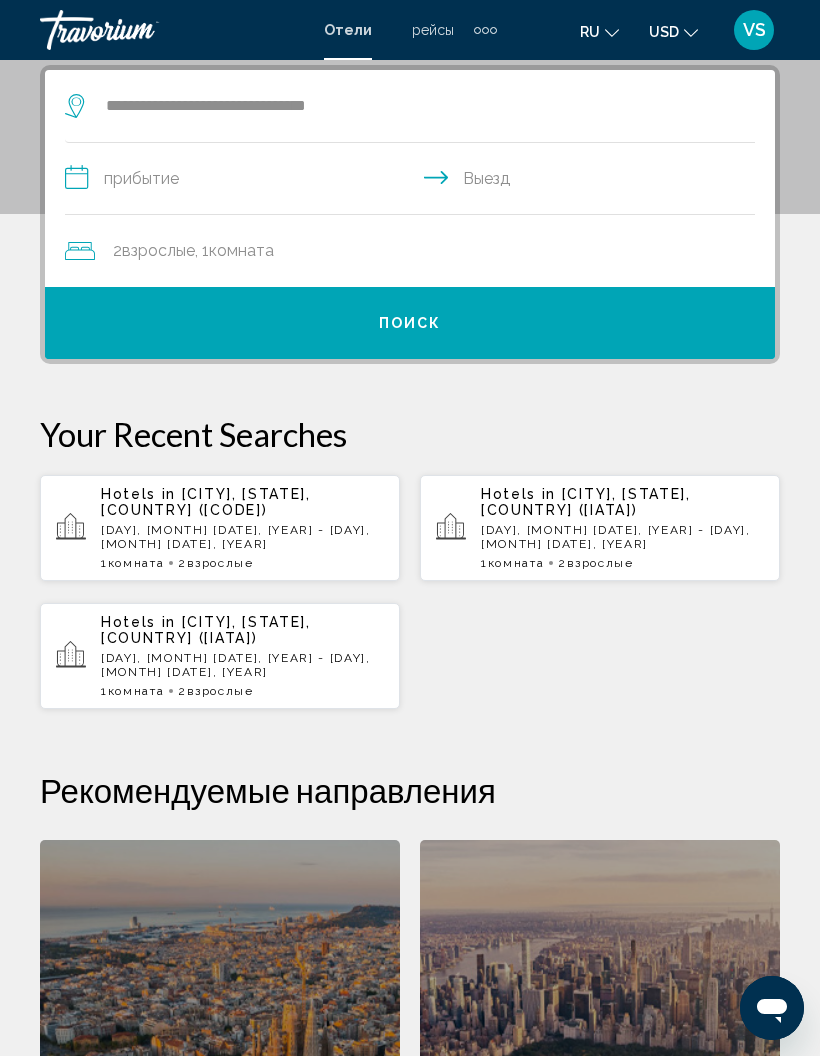 click on "Hotels in    [CITY], Marin County, [STATE], United States (JMC)  Sun, 13 Jul - Tue, 15 Jul  1  Комната номера 2  Взрослые Взрослые" at bounding box center [220, 528] 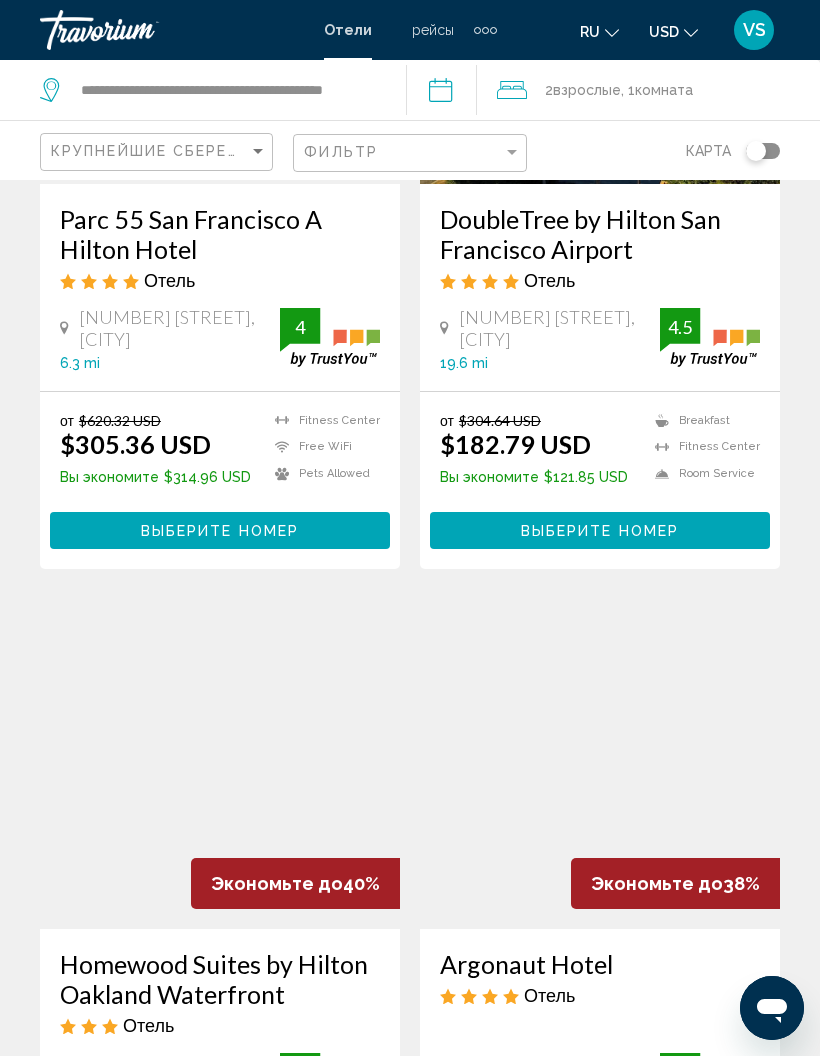 scroll, scrollTop: 0, scrollLeft: 0, axis: both 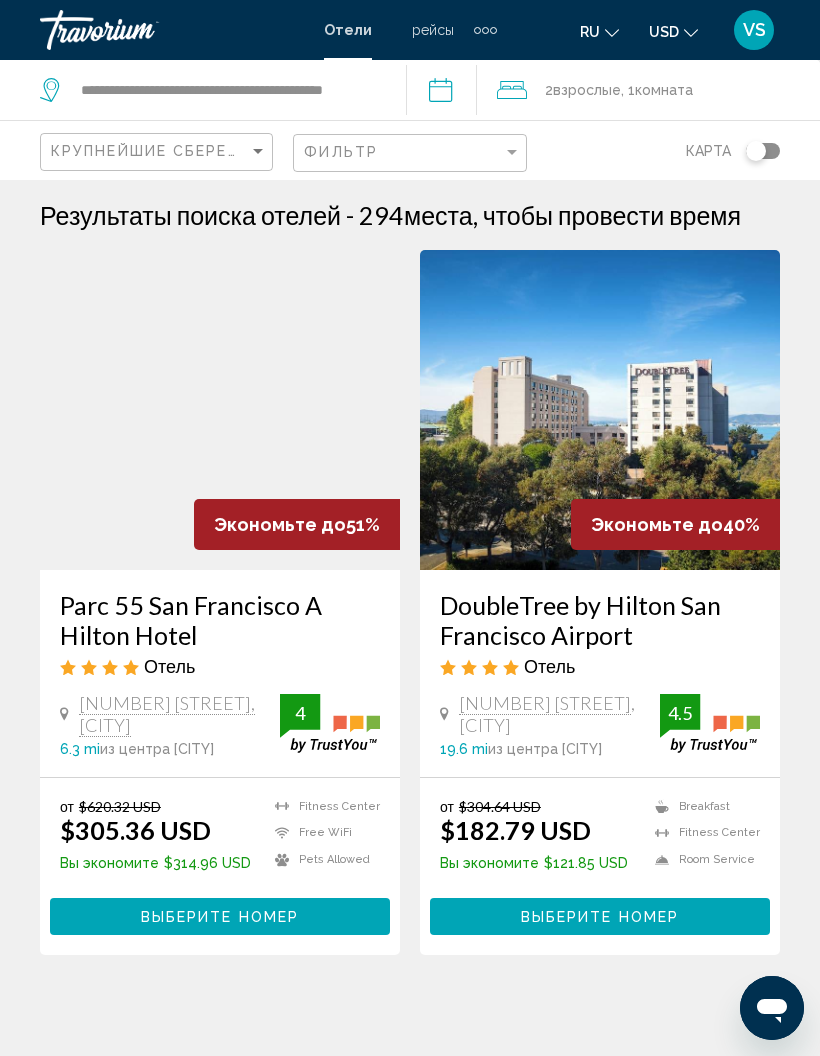click at bounding box center (756, 151) 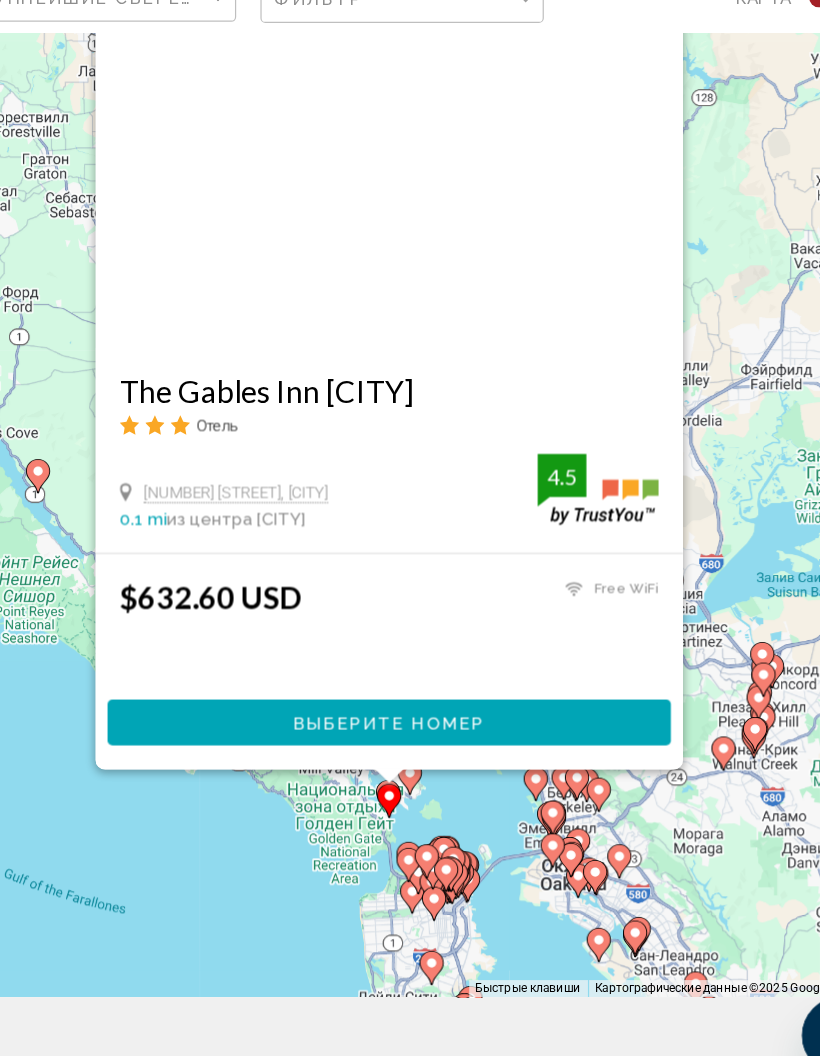 scroll, scrollTop: 90, scrollLeft: 0, axis: vertical 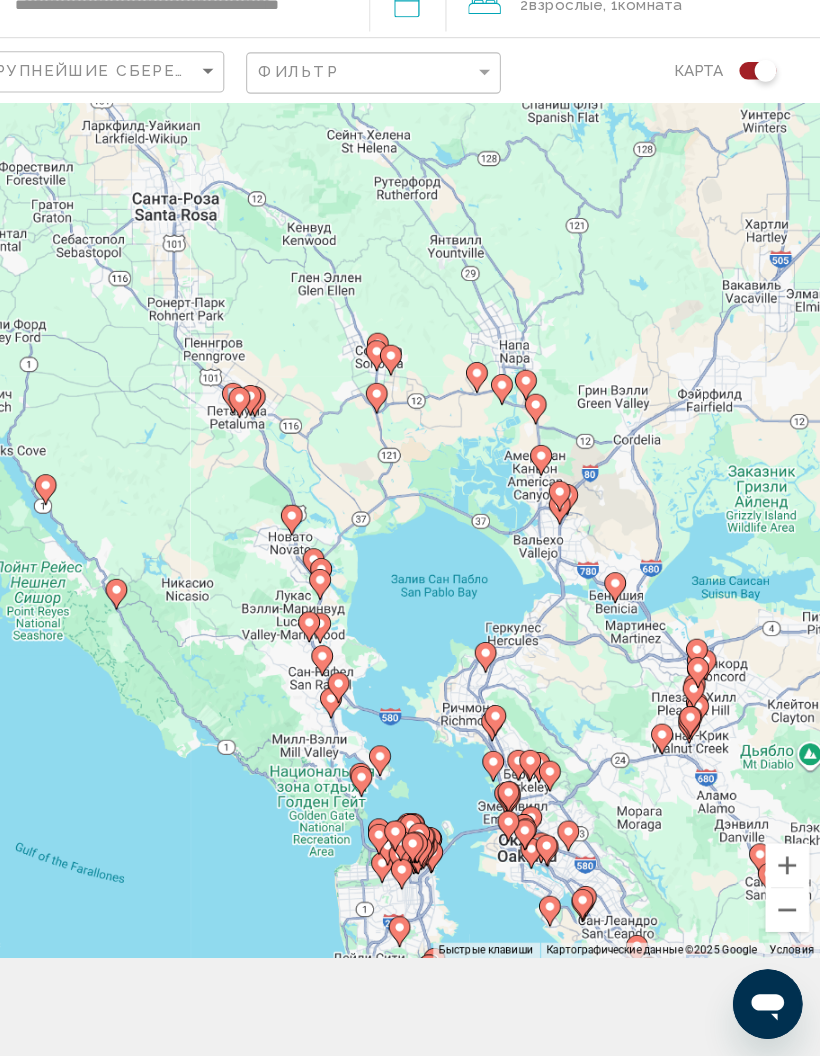 click at bounding box center [451, 868] 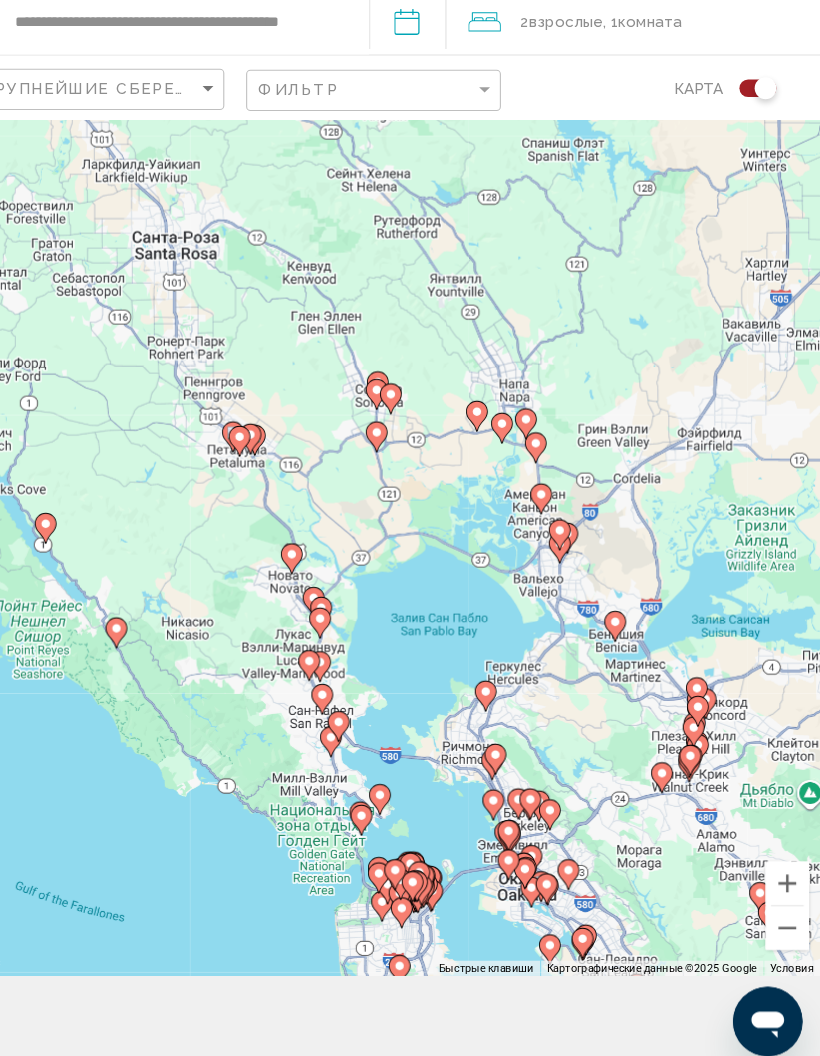 click at bounding box center (398, 820) 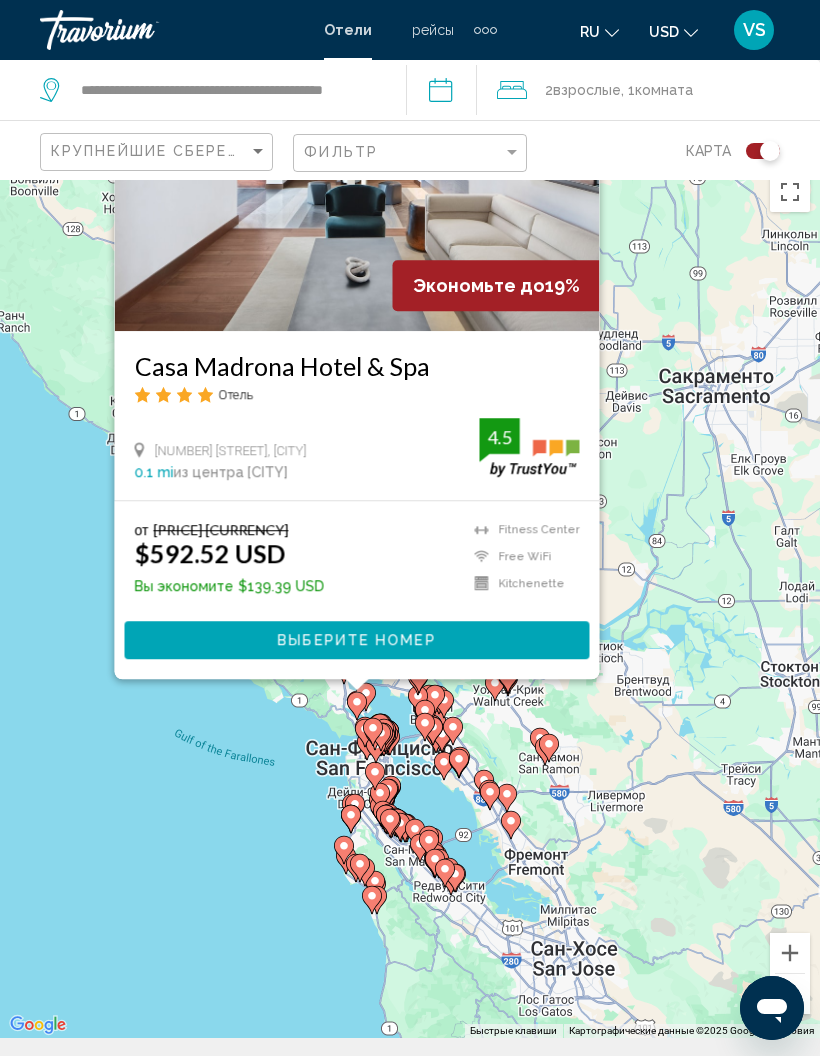 scroll, scrollTop: 0, scrollLeft: 0, axis: both 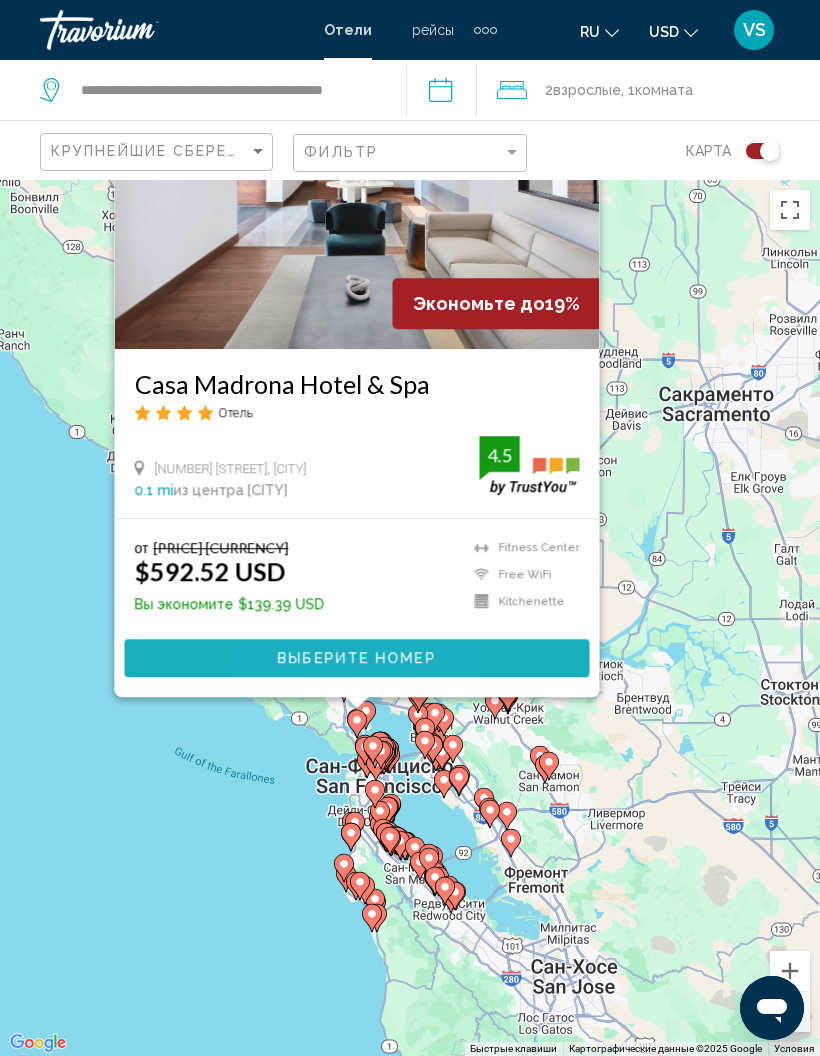 click on "Выберите номер" at bounding box center (357, 659) 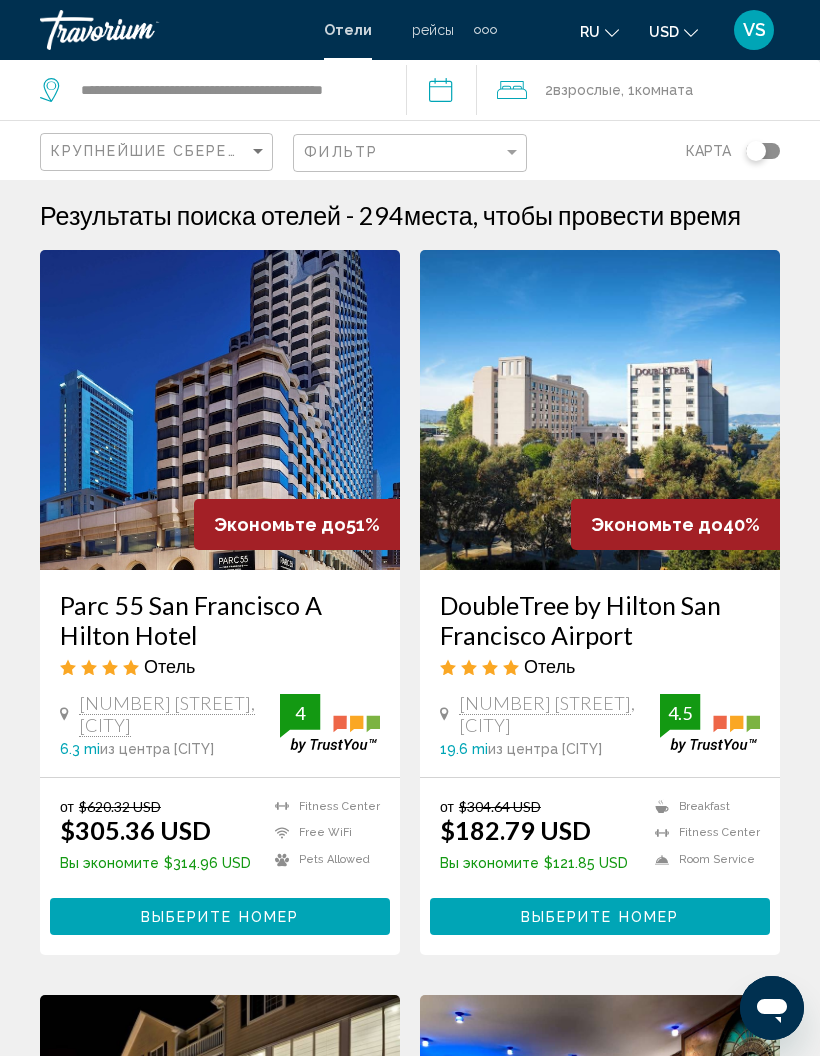 click at bounding box center [220, 410] 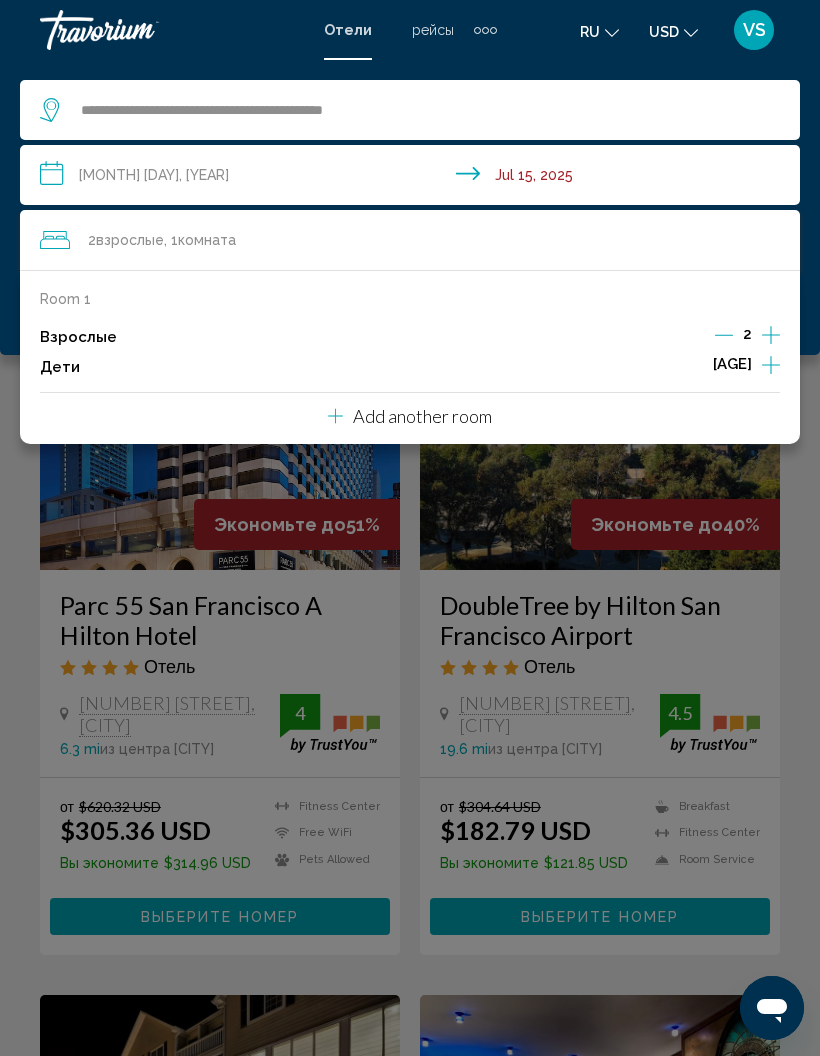 click at bounding box center [771, 335] 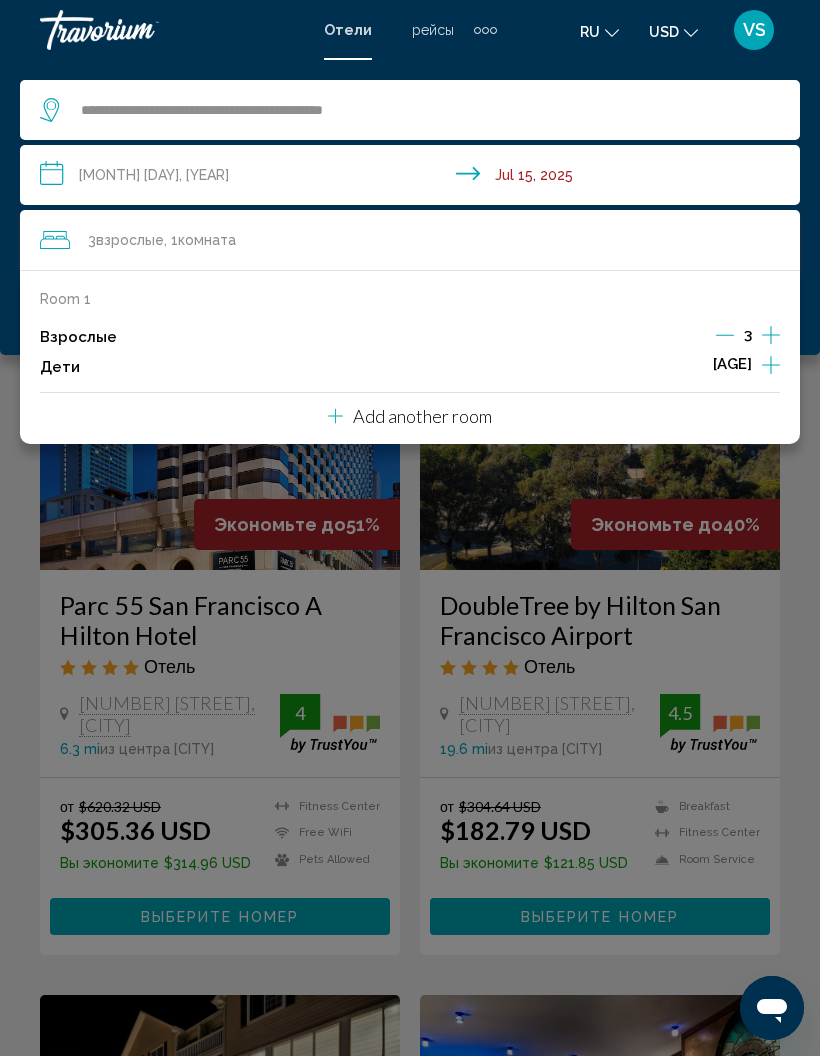 click at bounding box center [410, 528] 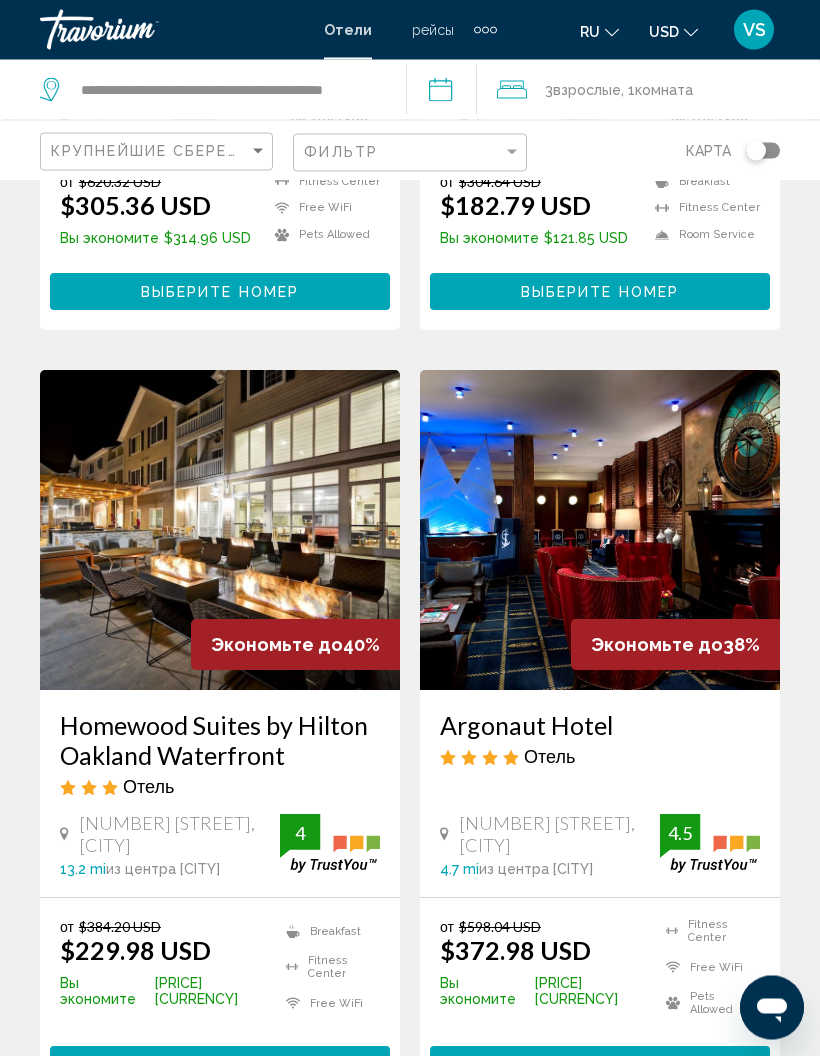 scroll, scrollTop: 625, scrollLeft: 0, axis: vertical 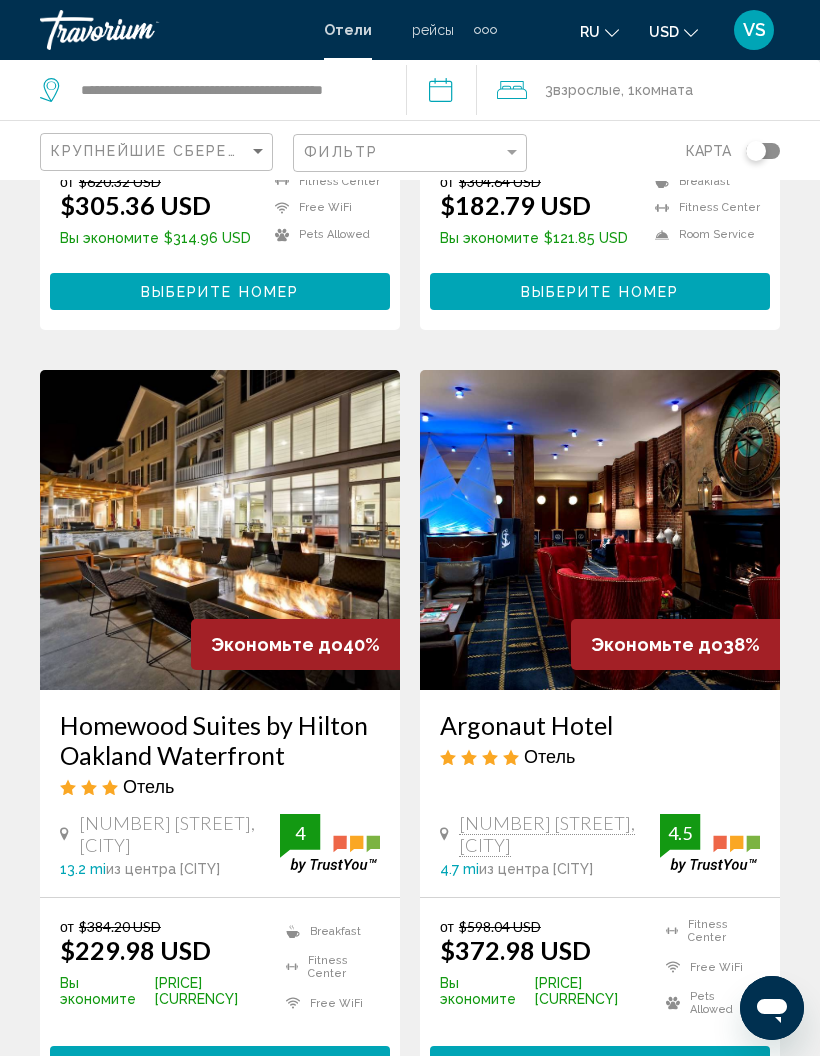 click at bounding box center [220, 530] 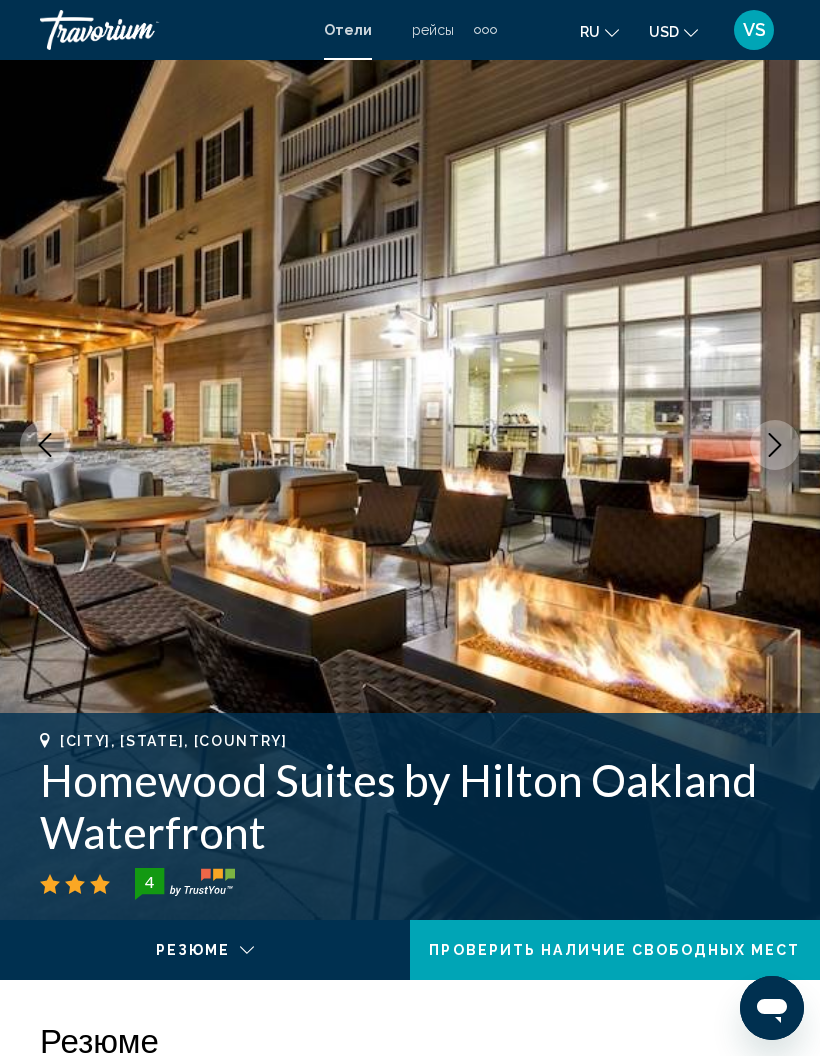 scroll, scrollTop: 88, scrollLeft: 0, axis: vertical 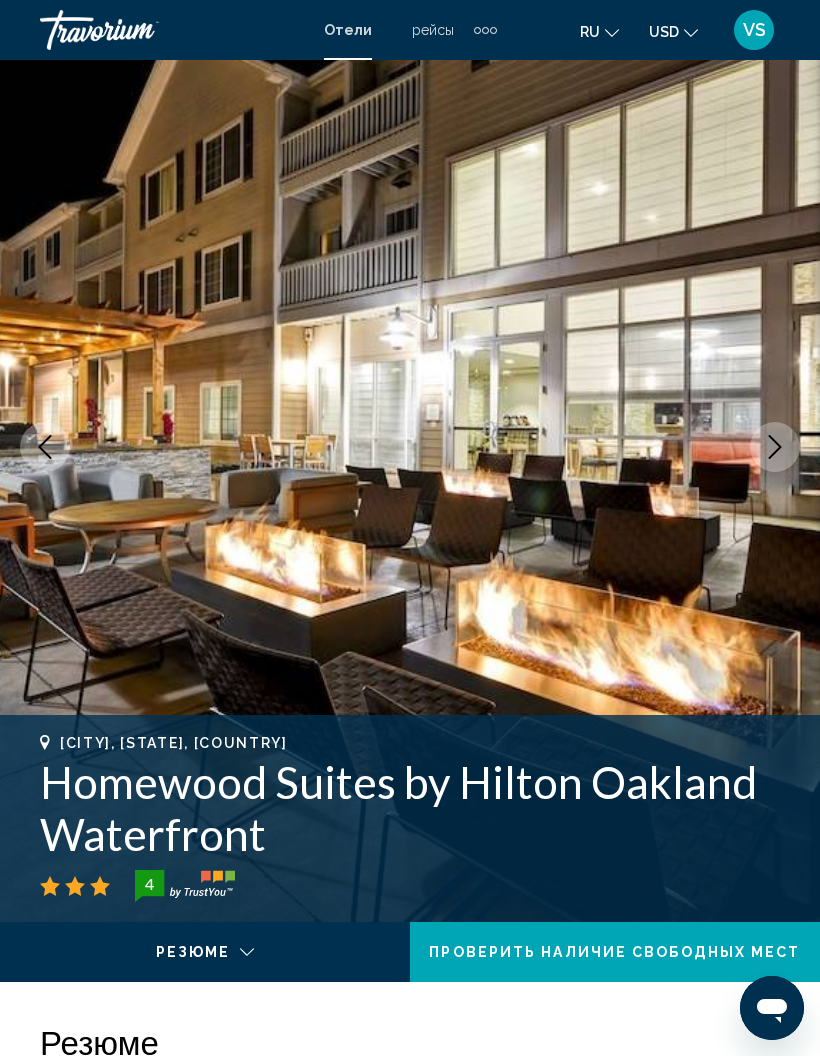 click at bounding box center (775, 447) 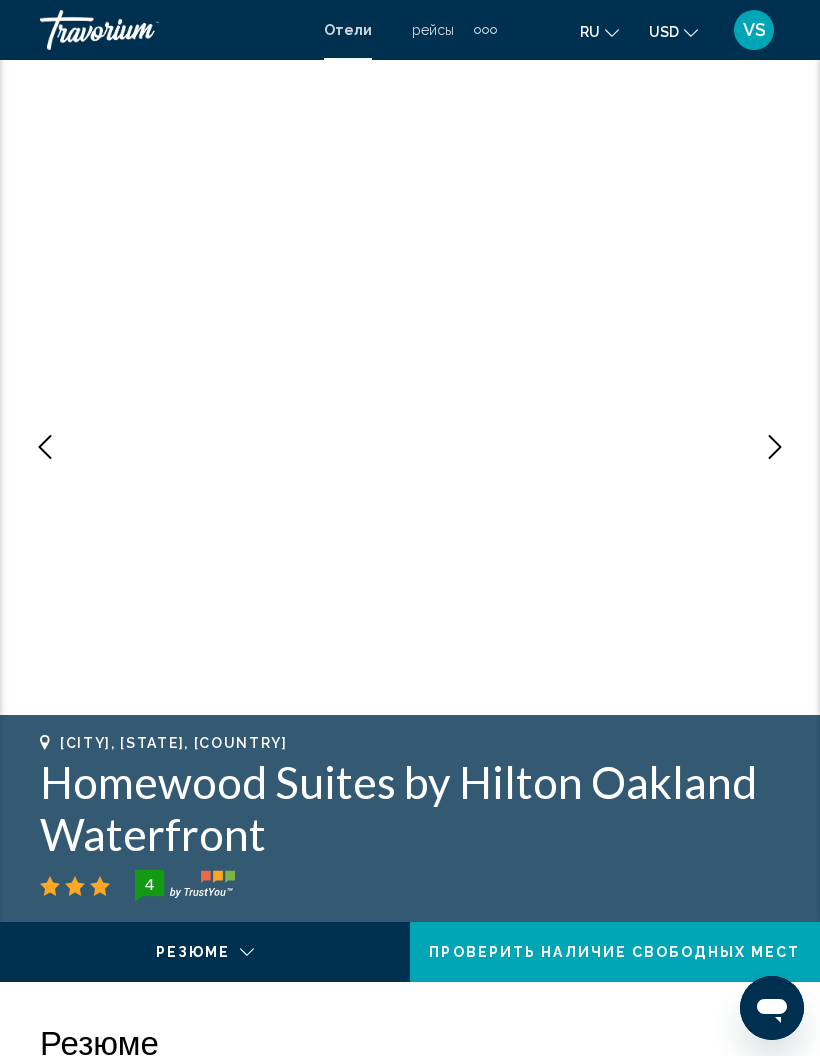 click at bounding box center (775, 447) 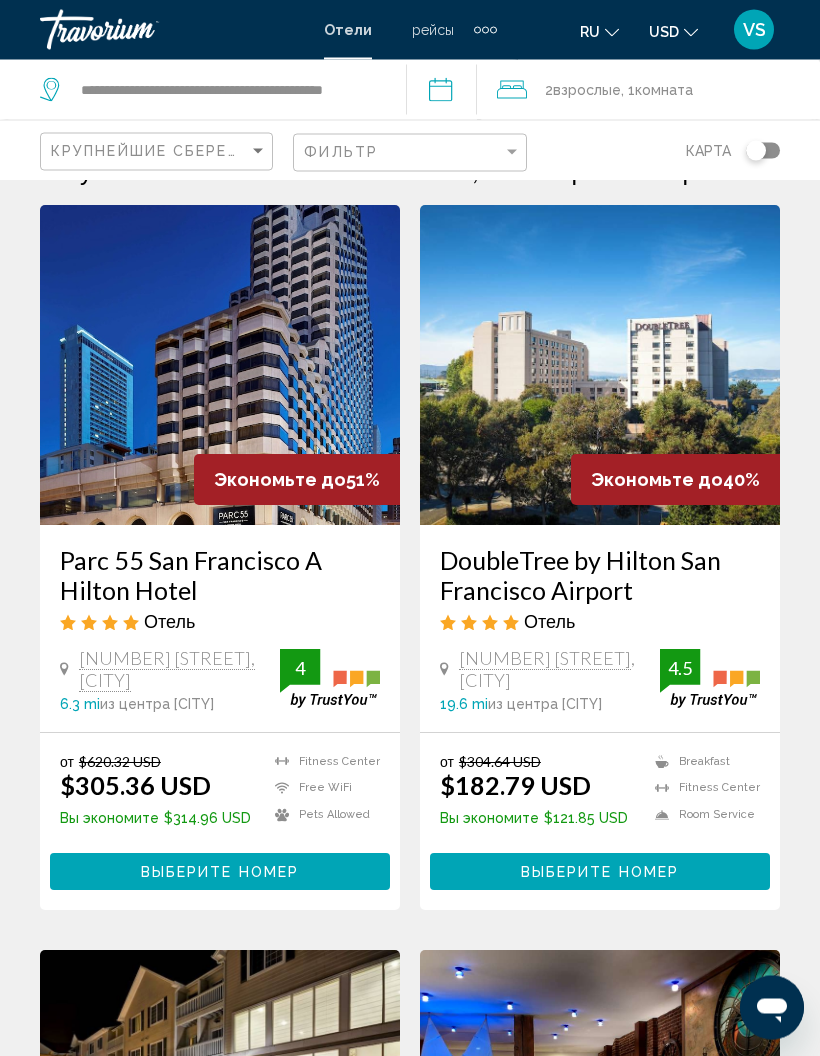scroll, scrollTop: 0, scrollLeft: 0, axis: both 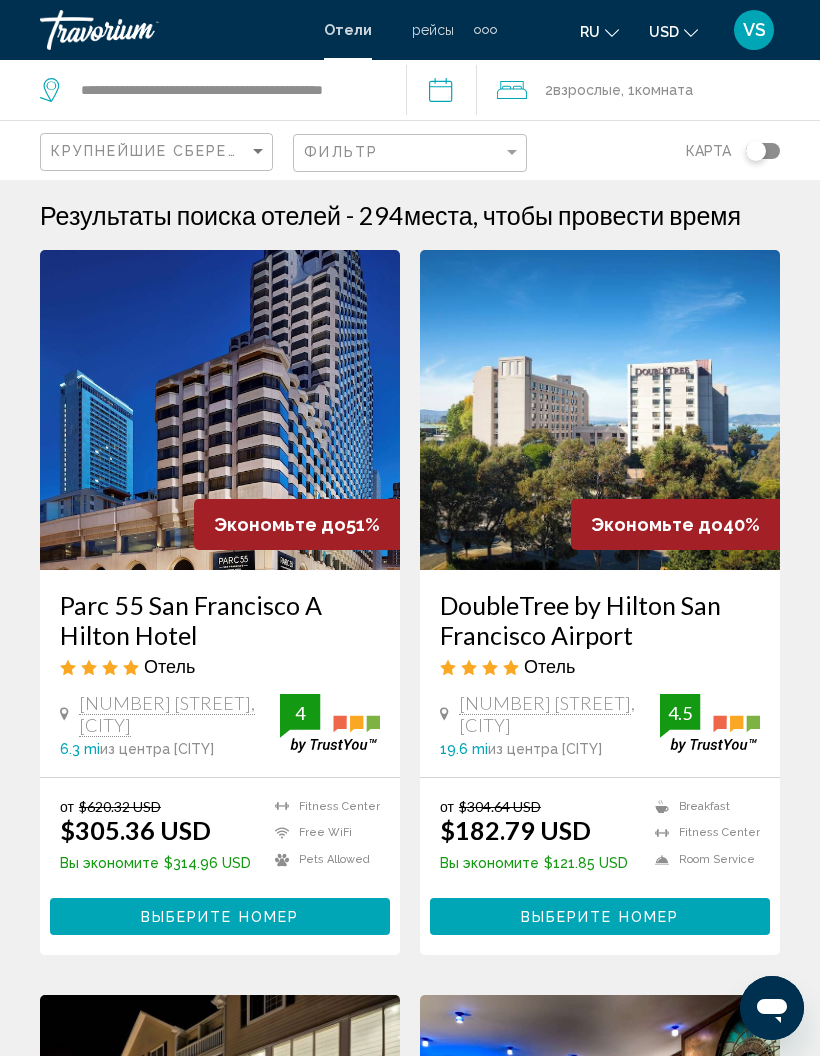click at bounding box center (763, 151) 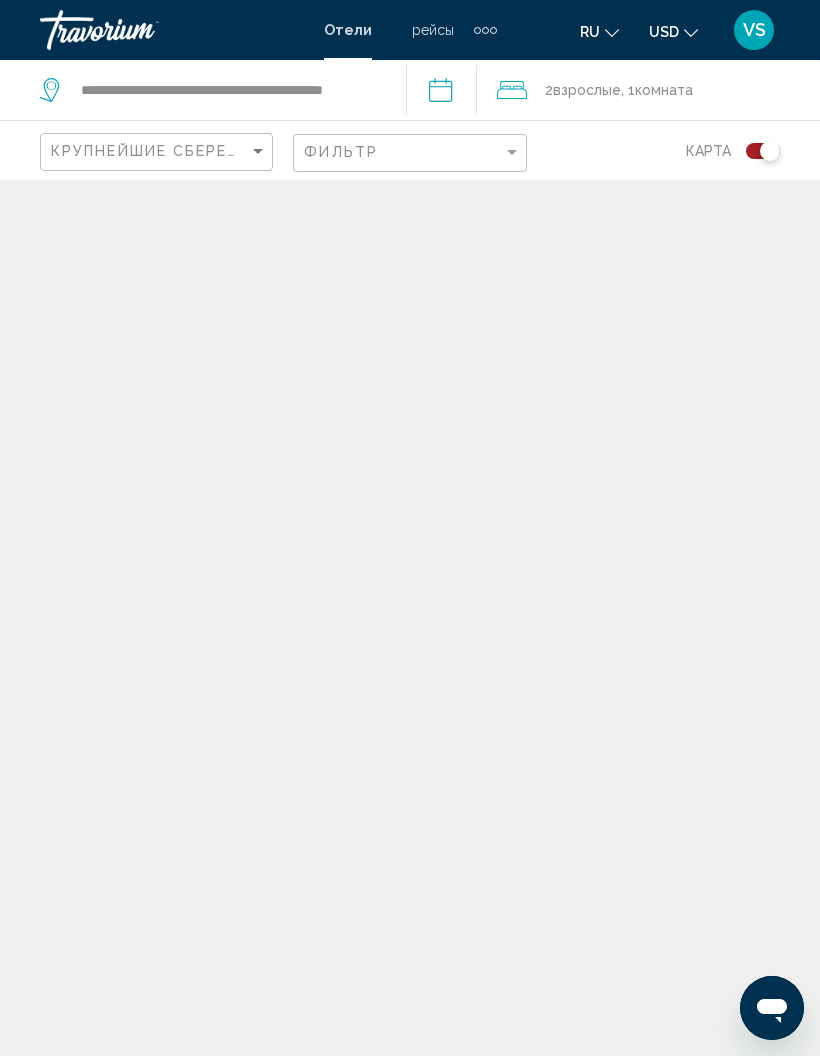scroll, scrollTop: 80, scrollLeft: 0, axis: vertical 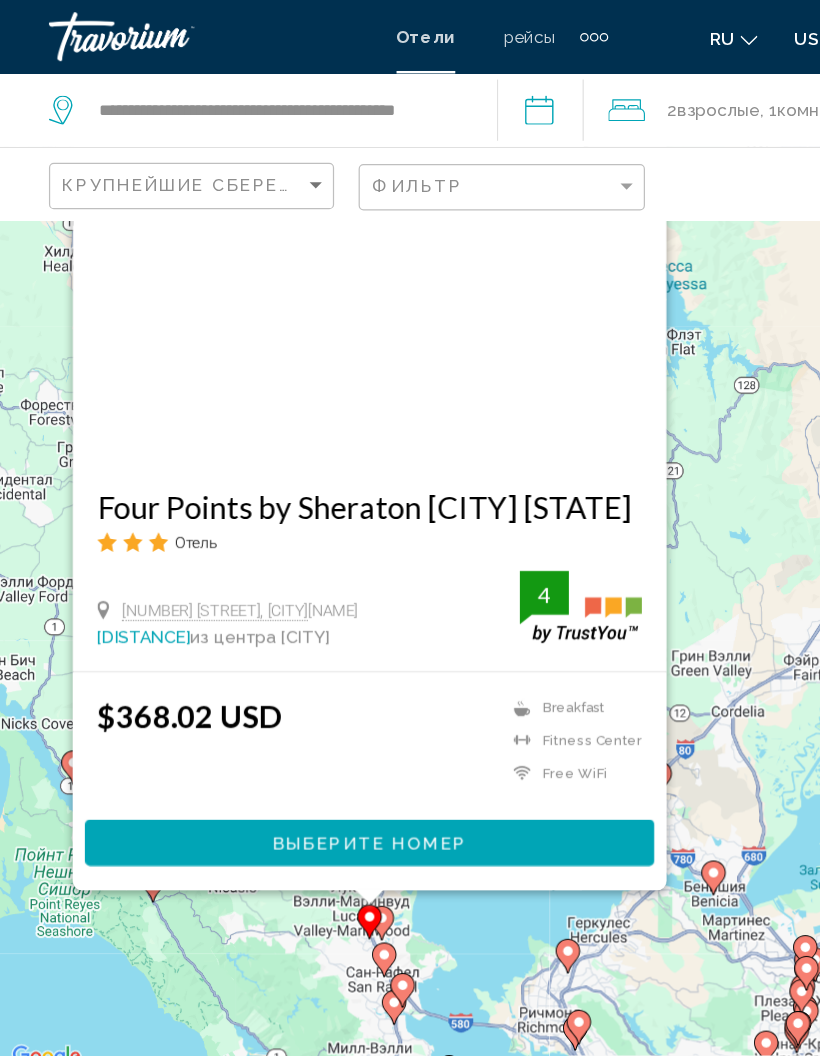 click at bounding box center (302, 219) 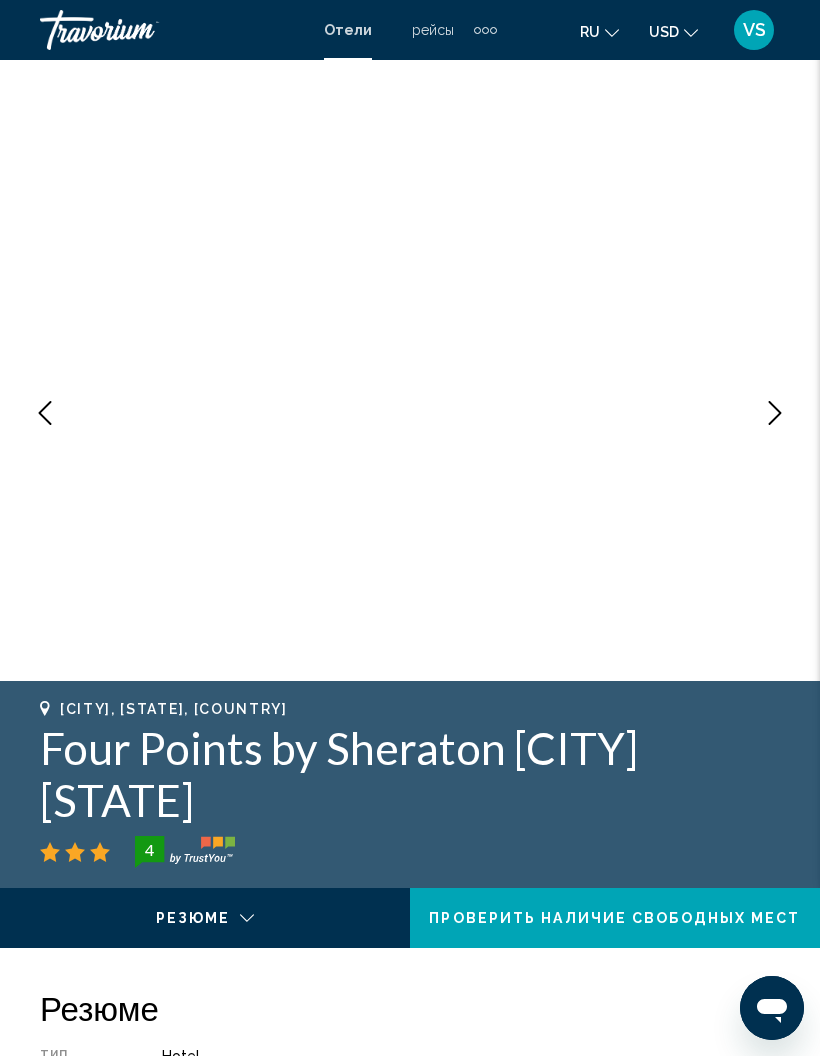 scroll, scrollTop: 0, scrollLeft: 0, axis: both 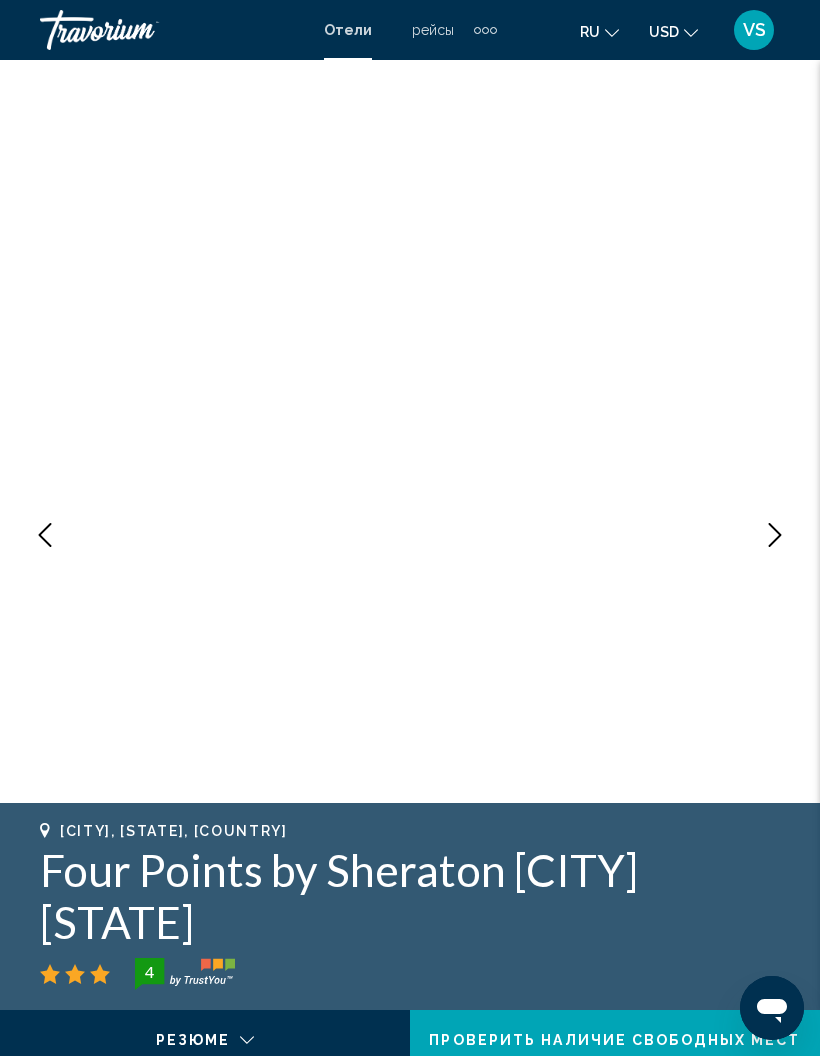 click at bounding box center [410, 535] 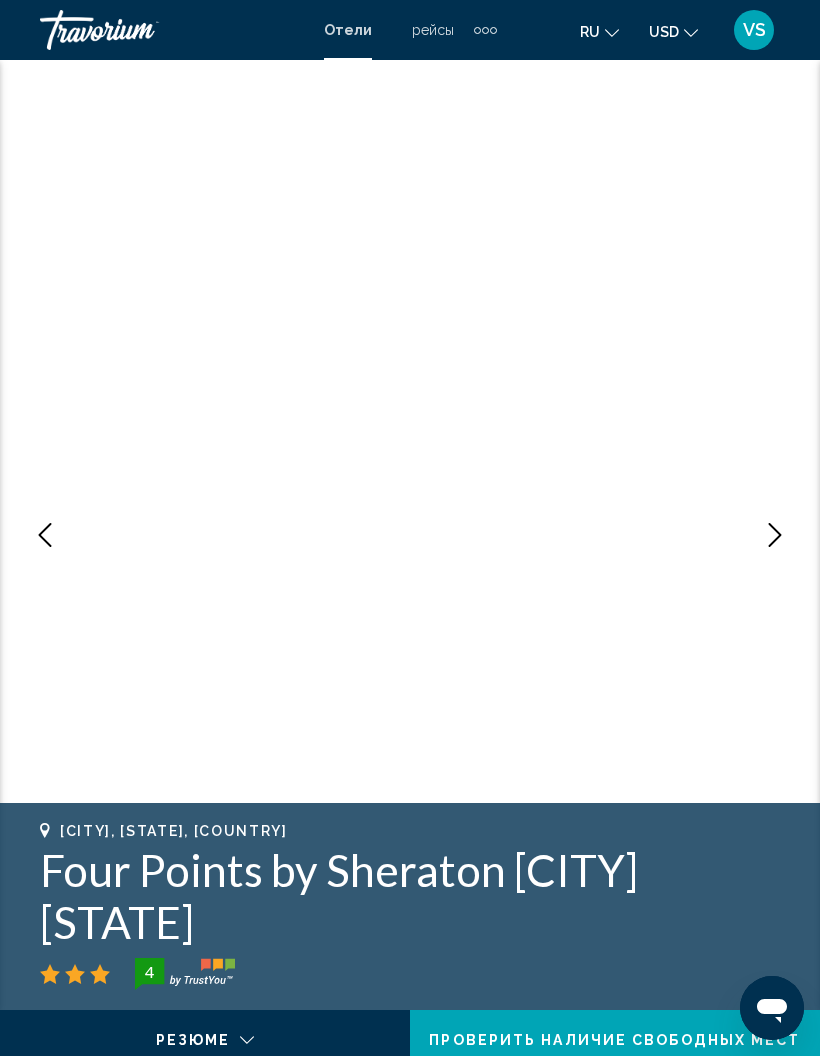 click at bounding box center [775, 535] 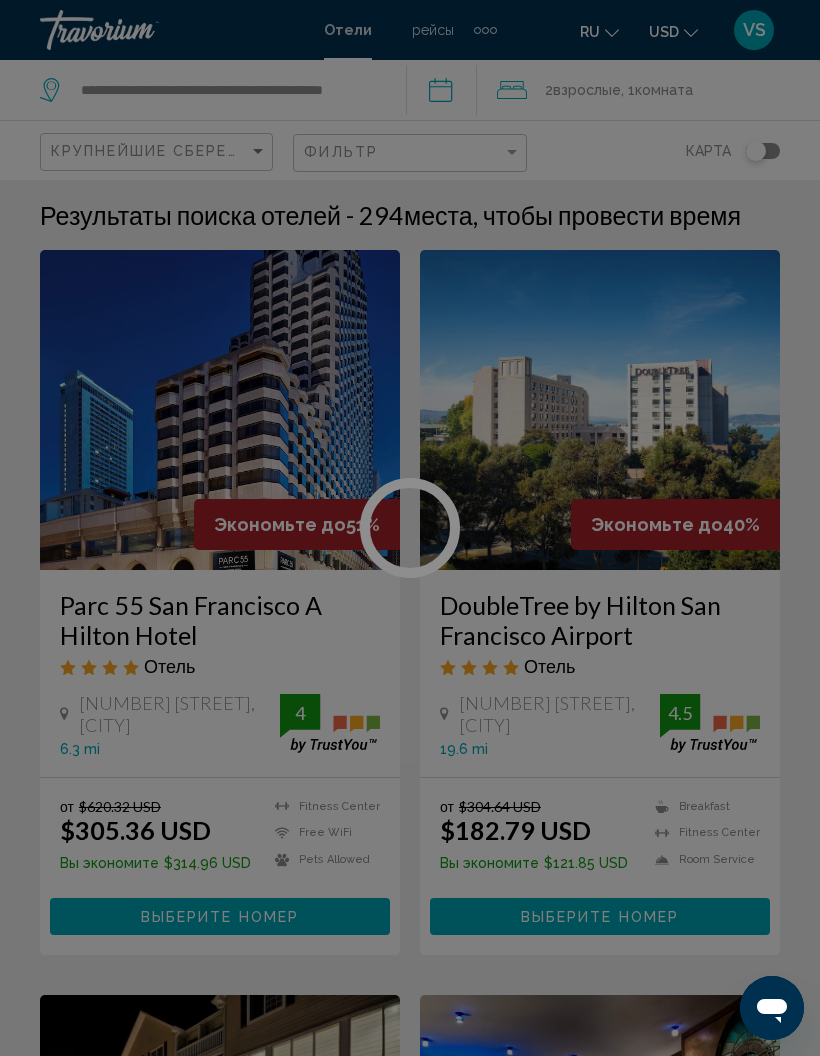 scroll, scrollTop: 56, scrollLeft: 0, axis: vertical 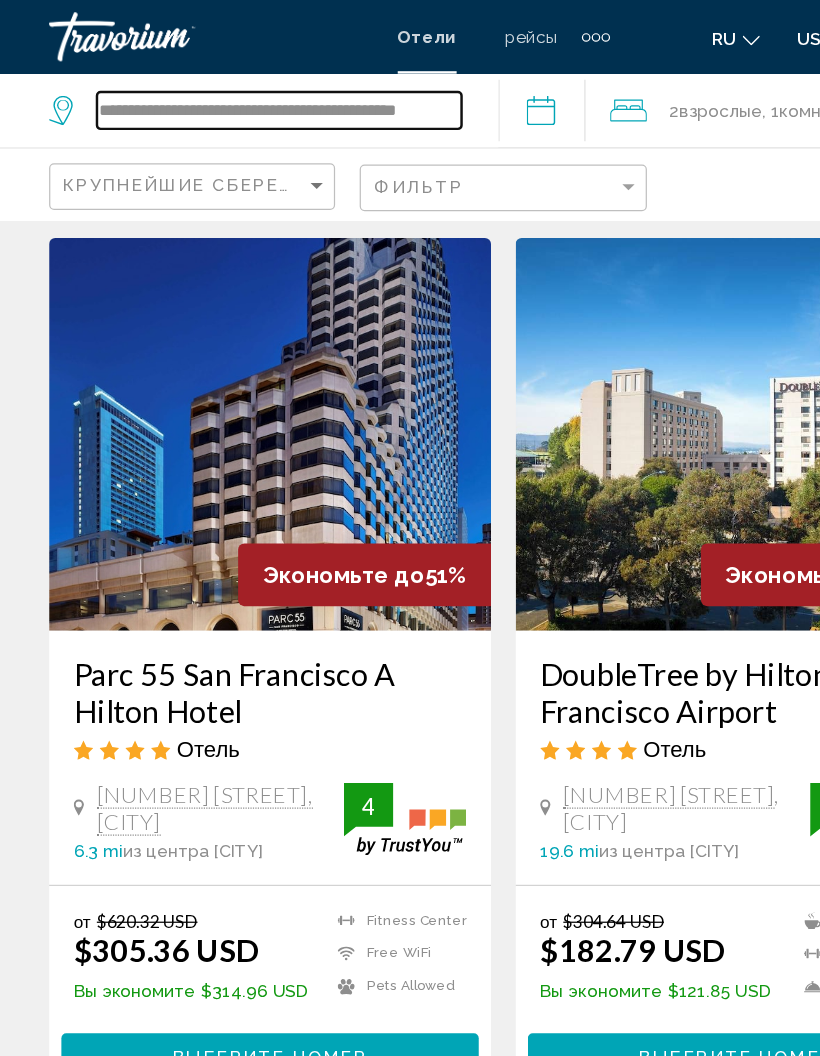 click on "**********" at bounding box center (227, 90) 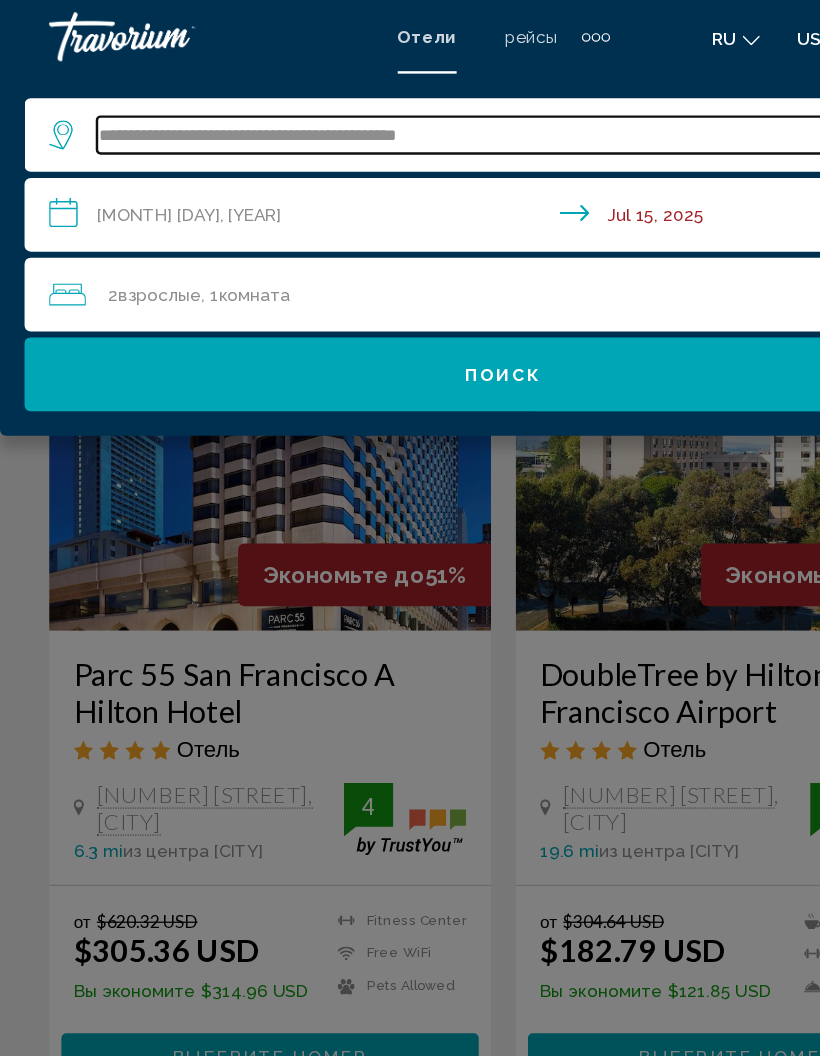 scroll, scrollTop: 56, scrollLeft: 0, axis: vertical 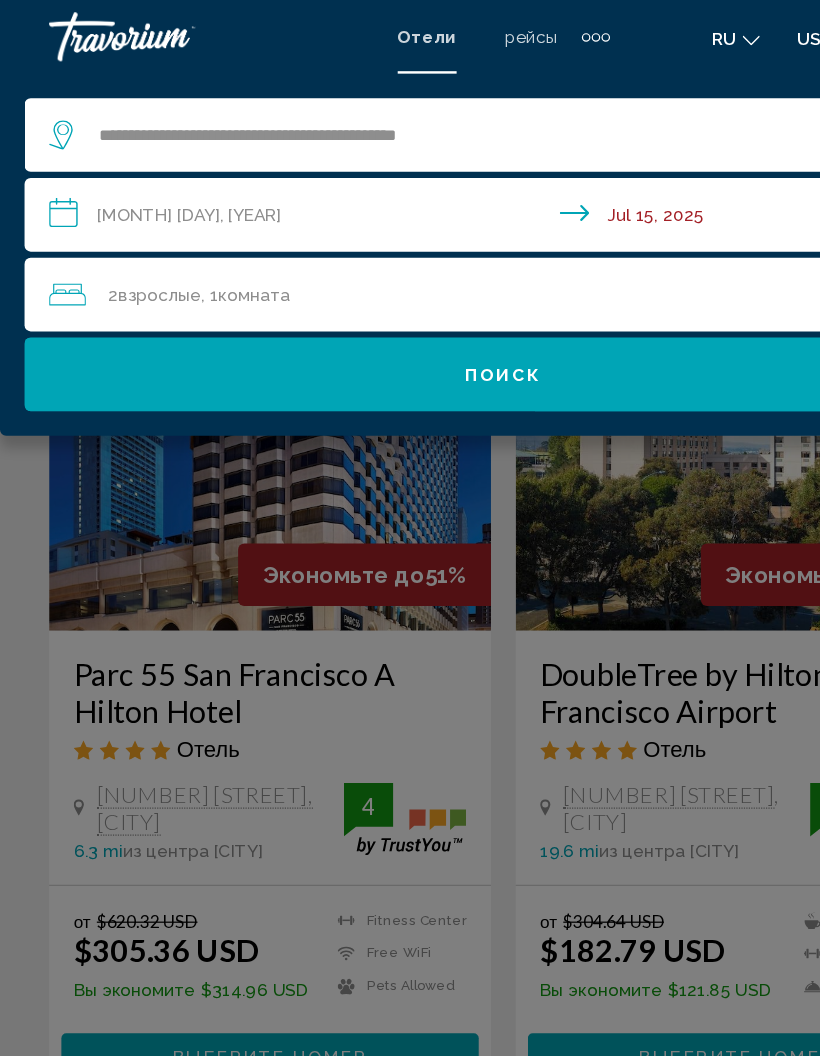 click on "**********" at bounding box center [410, 110] 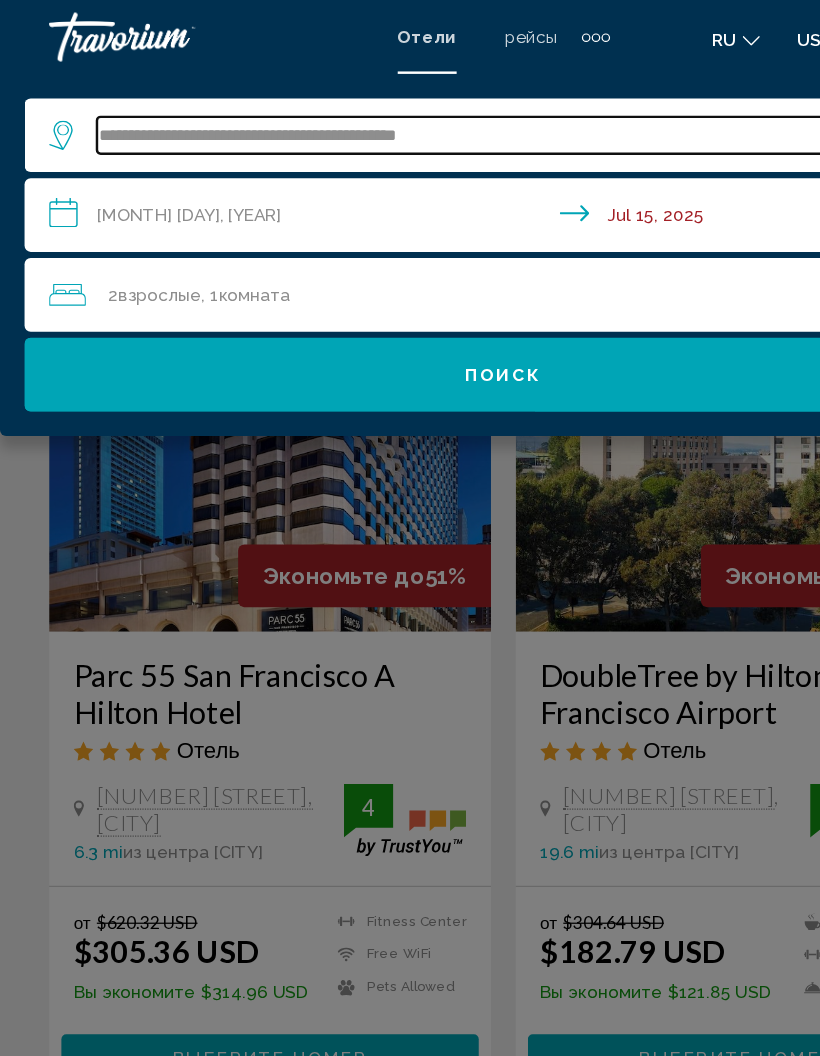 click on "**********" at bounding box center [424, 110] 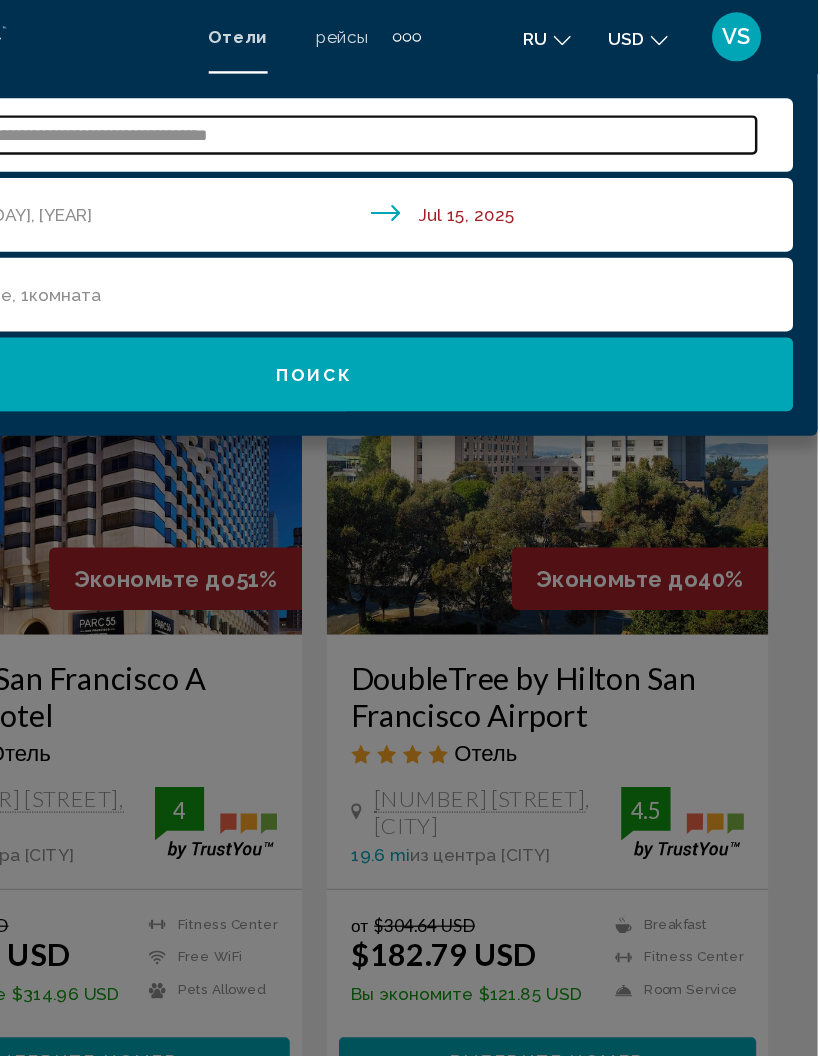 scroll, scrollTop: 53, scrollLeft: 0, axis: vertical 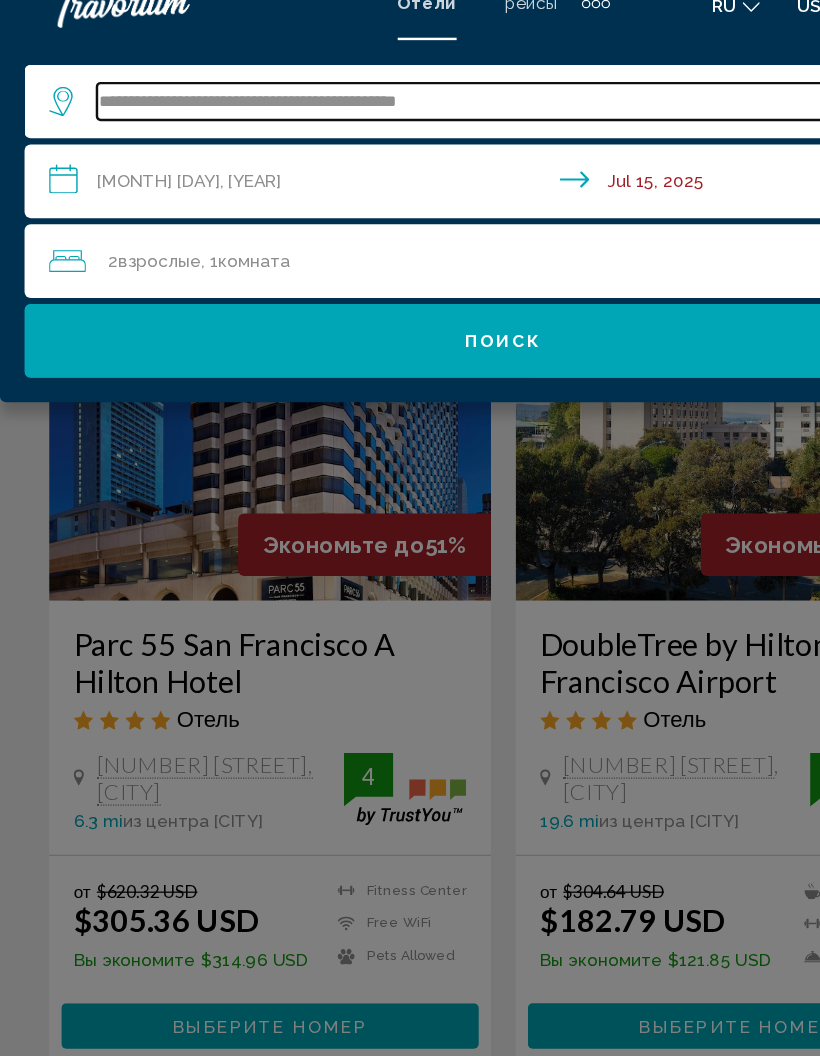 click on "**********" at bounding box center (424, 110) 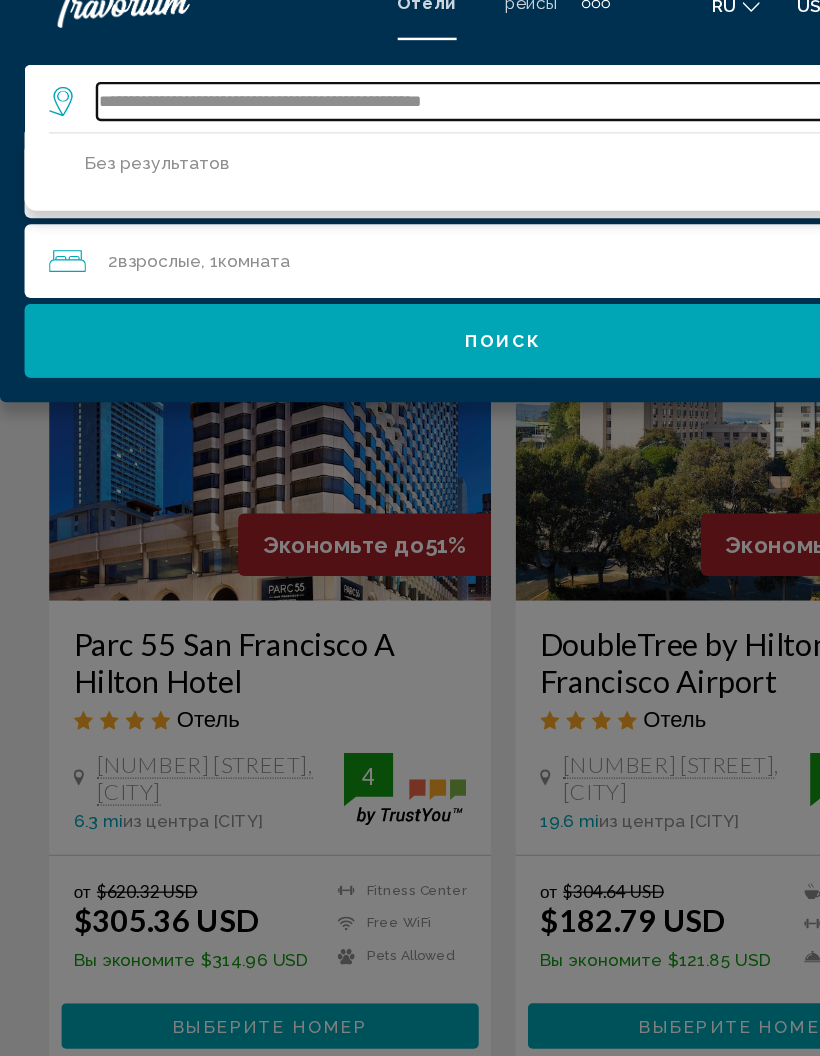 click on "**********" at bounding box center (424, 110) 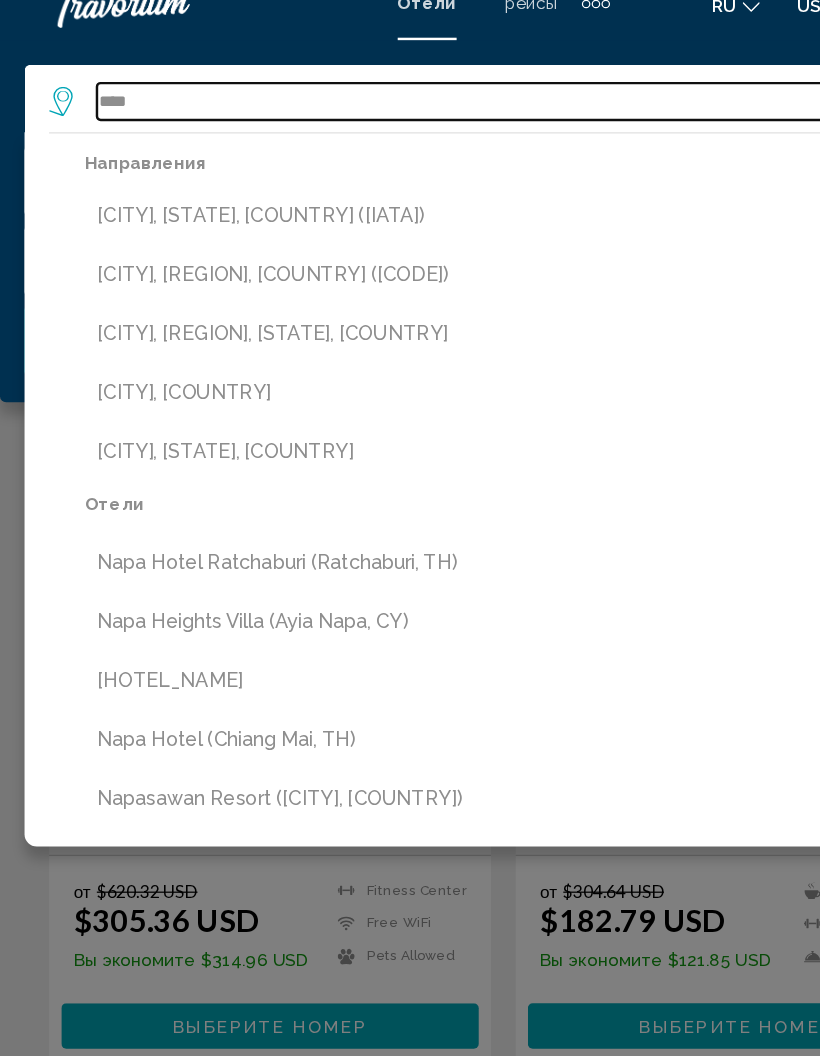 type on "****" 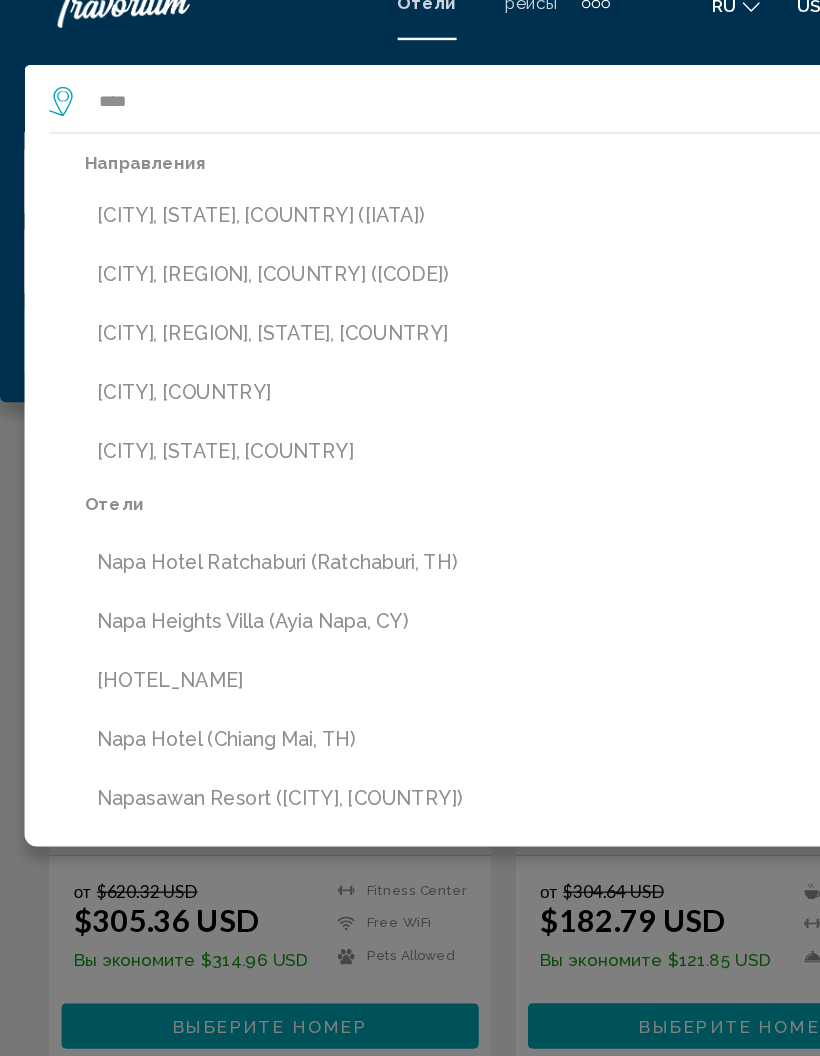 click on "[CITY], [STATE], [COUNTRY] ([IATA])" at bounding box center [424, 203] 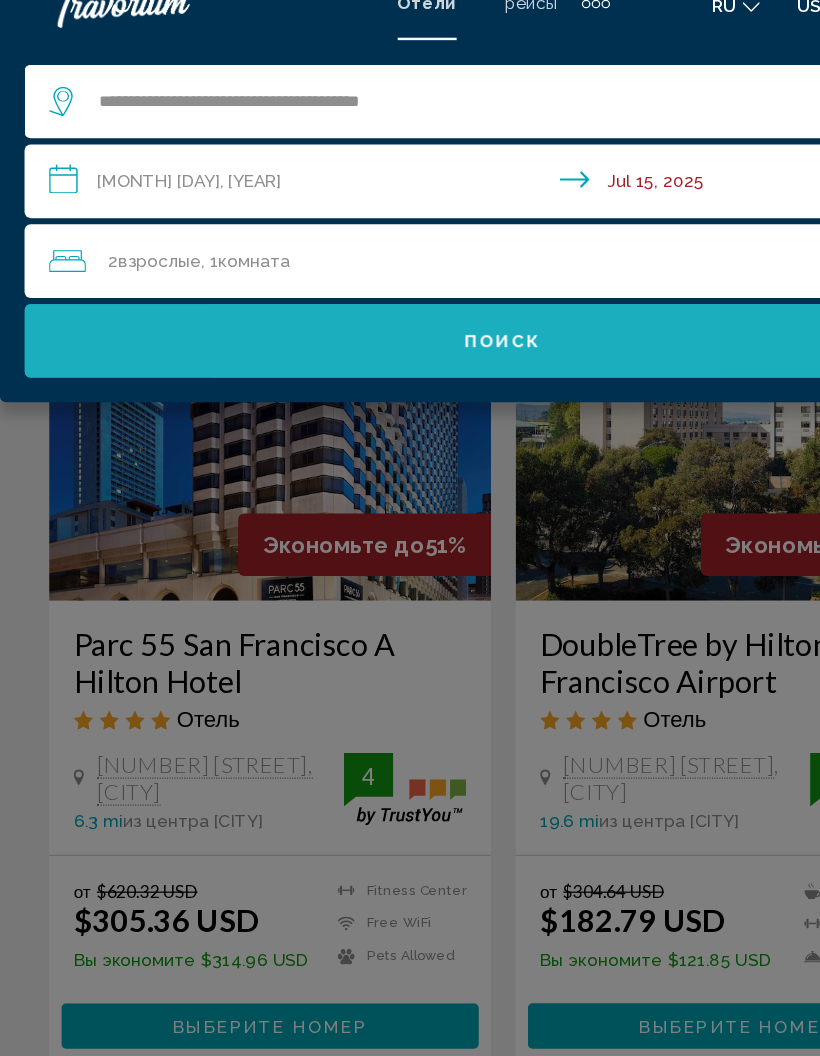 click on "Поиск" at bounding box center (410, 305) 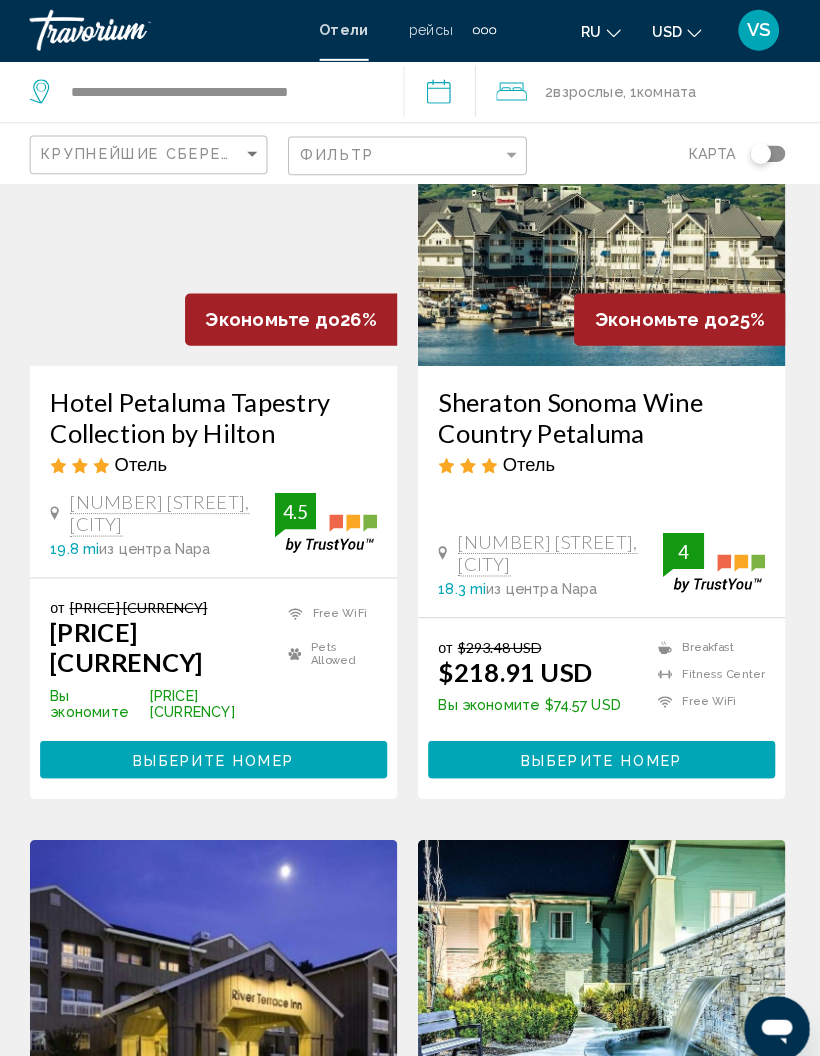 scroll, scrollTop: 194, scrollLeft: 0, axis: vertical 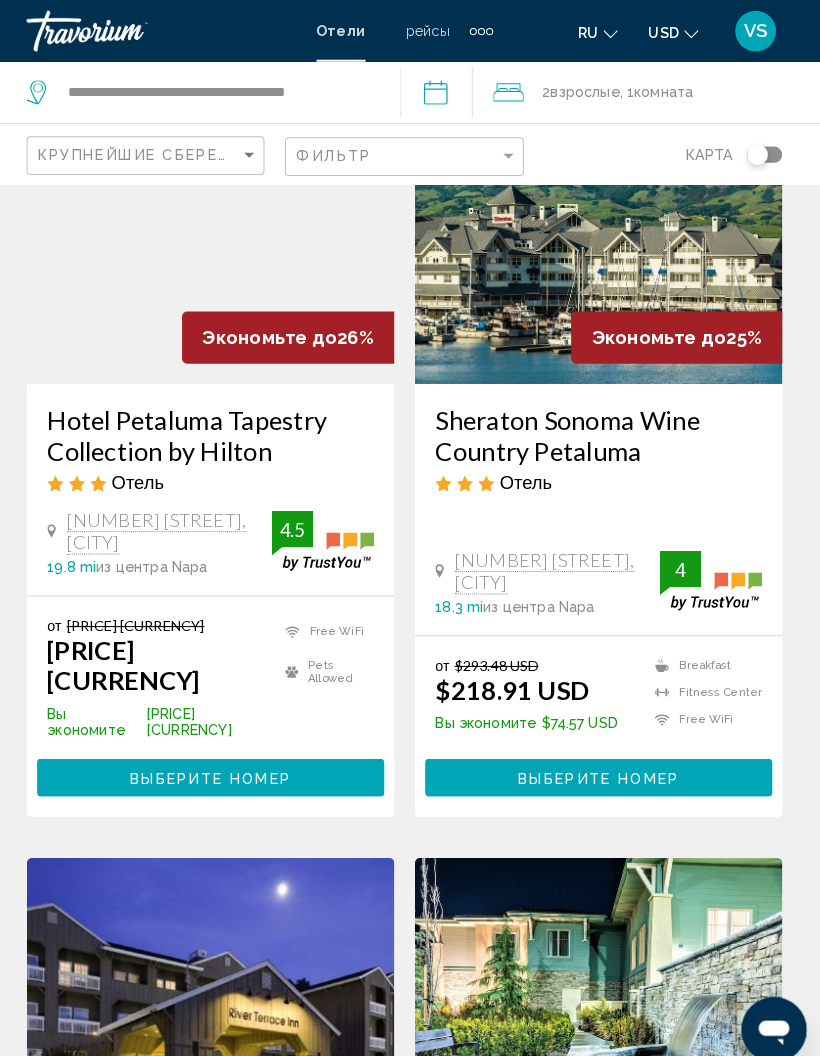 click at bounding box center (600, 216) 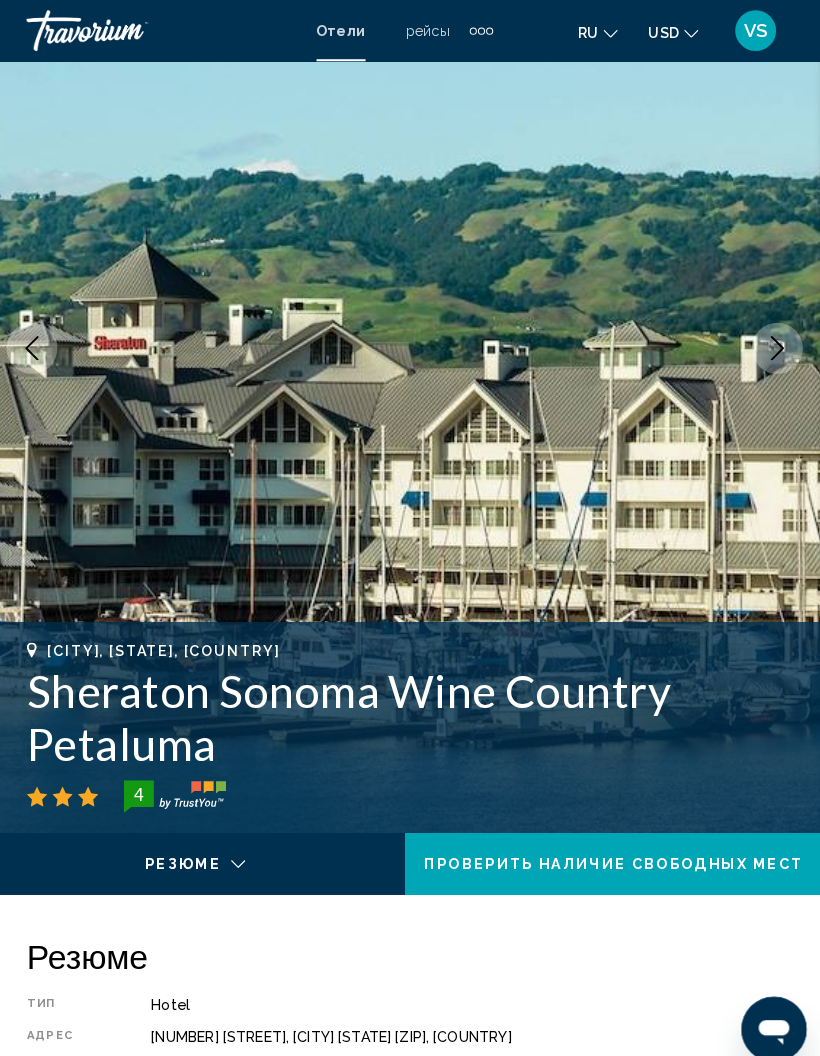 scroll, scrollTop: 0, scrollLeft: 0, axis: both 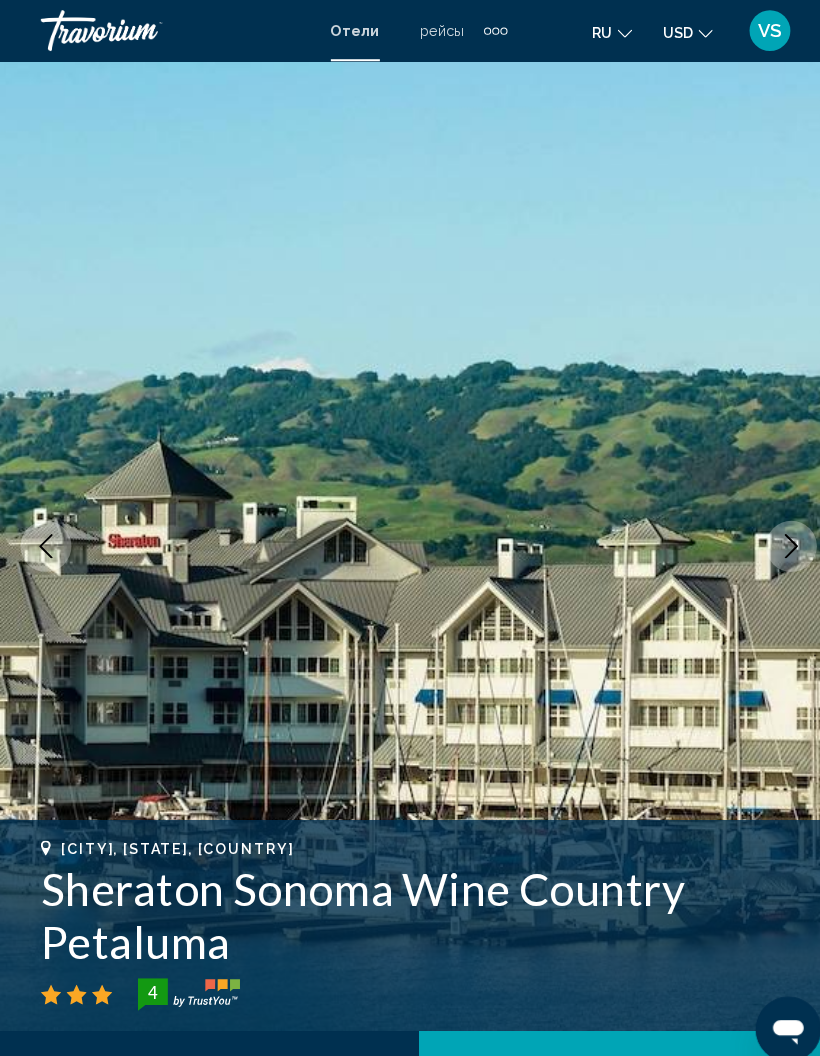 click at bounding box center (410, 535) 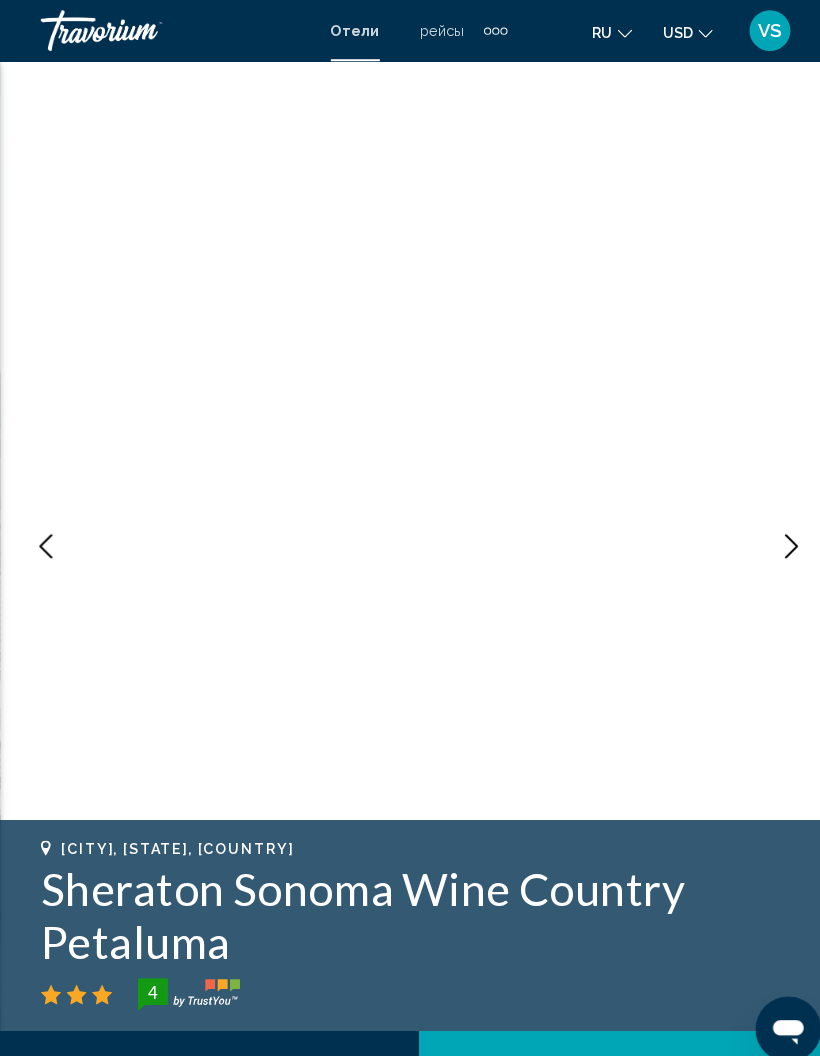 click at bounding box center [775, 535] 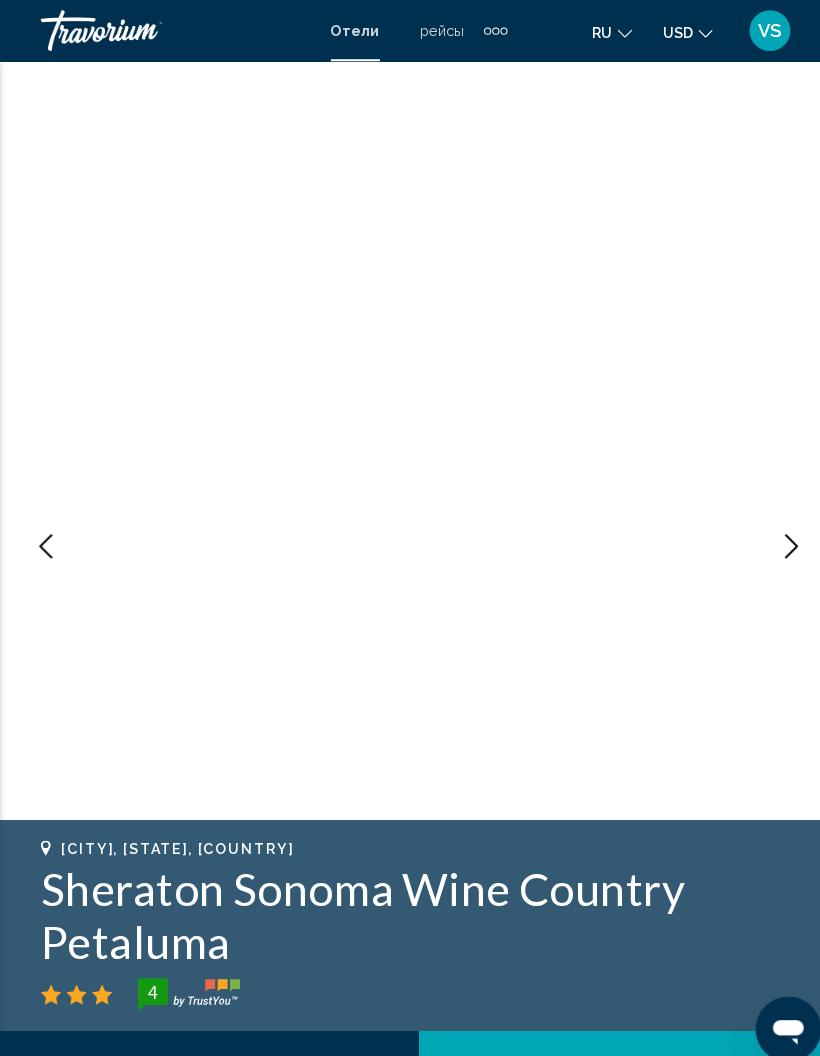 click at bounding box center [775, 535] 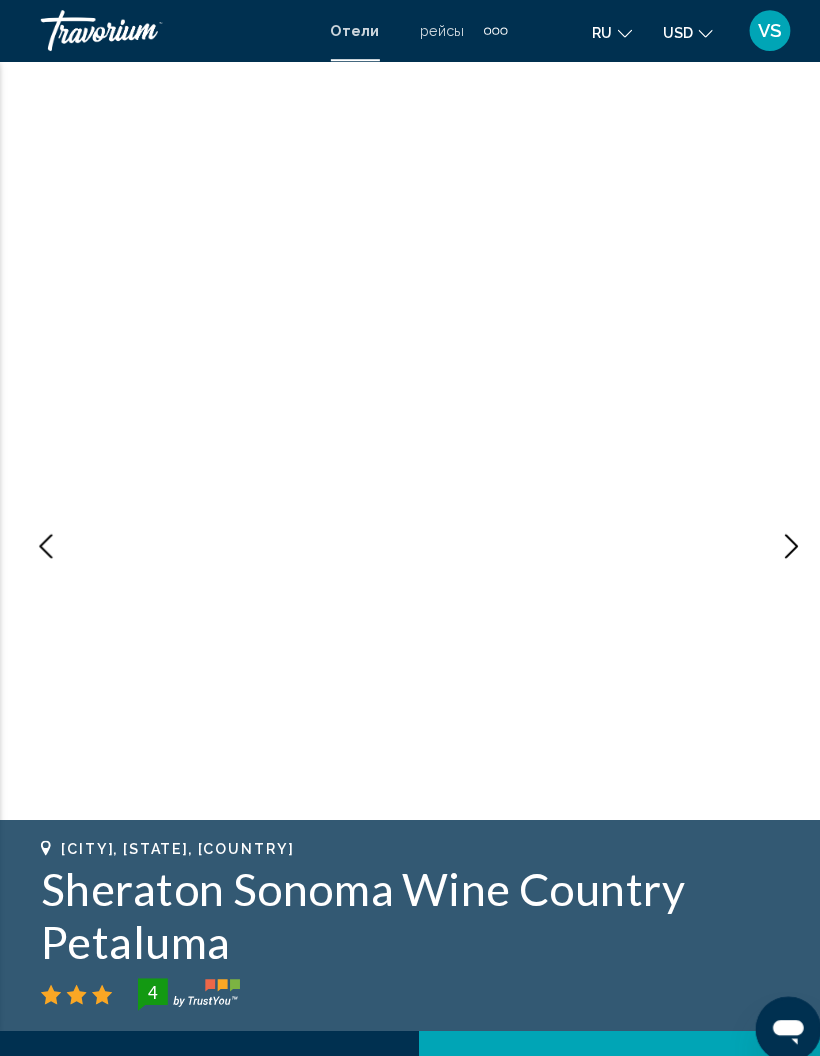 click at bounding box center [775, 535] 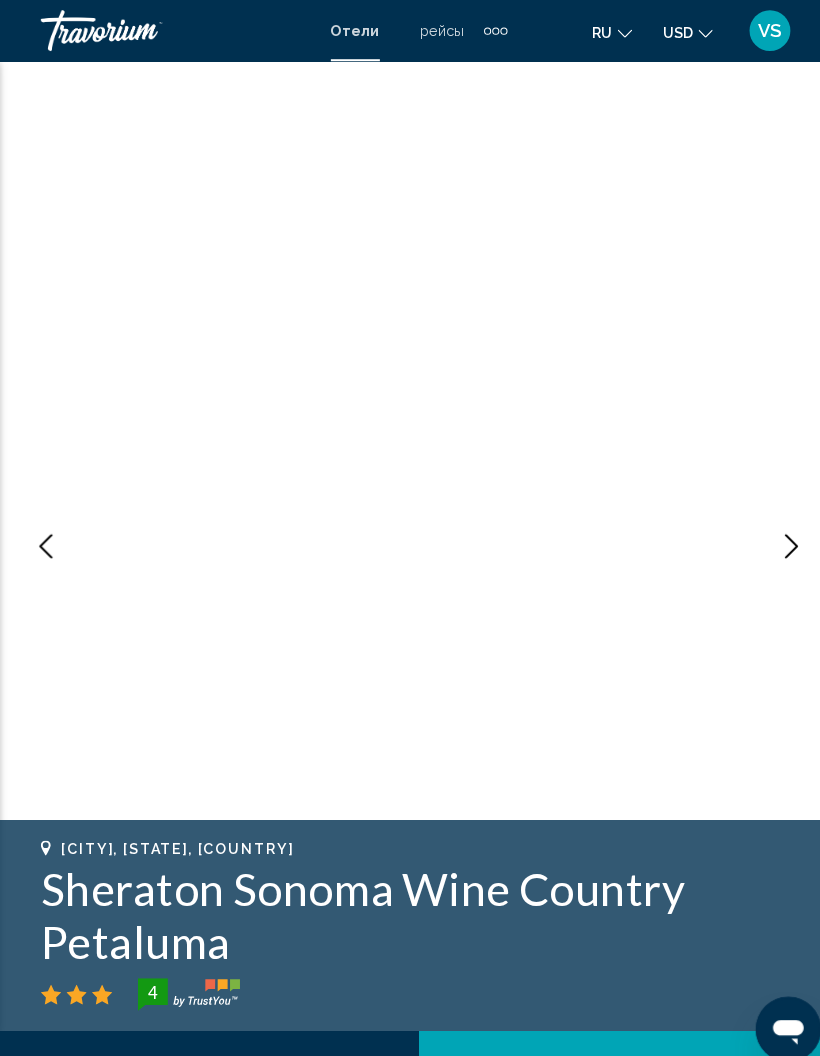 click at bounding box center [775, 535] 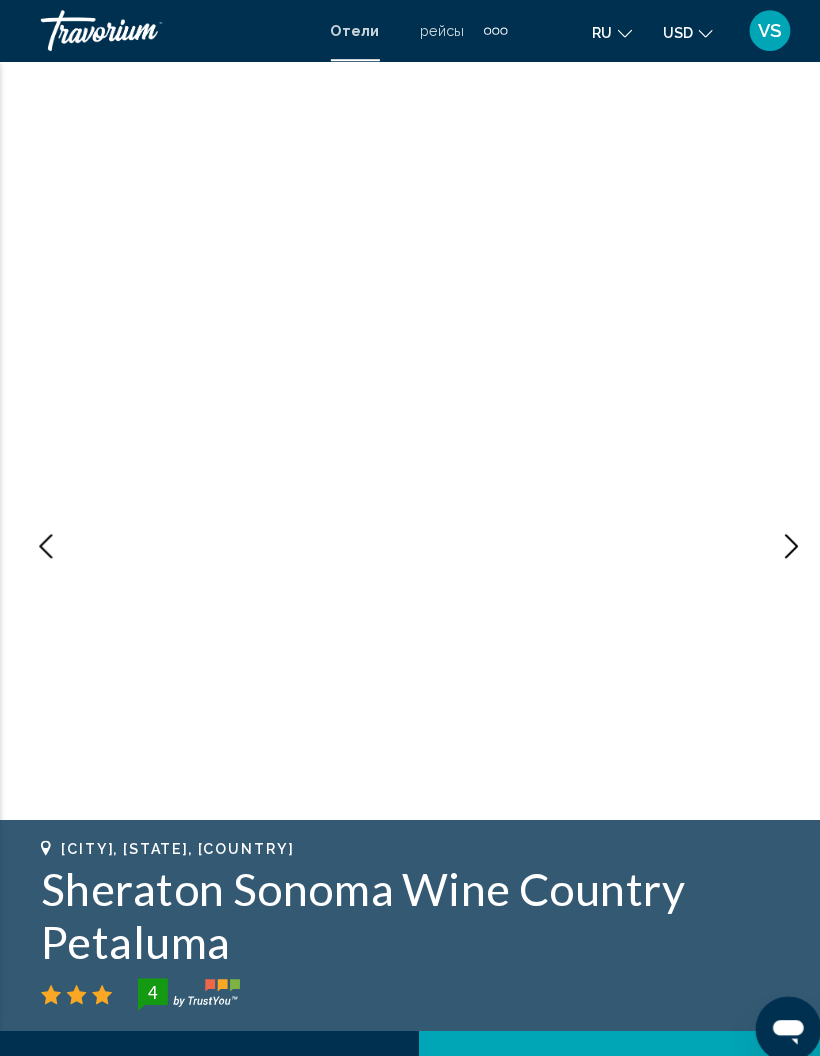 click at bounding box center [775, 535] 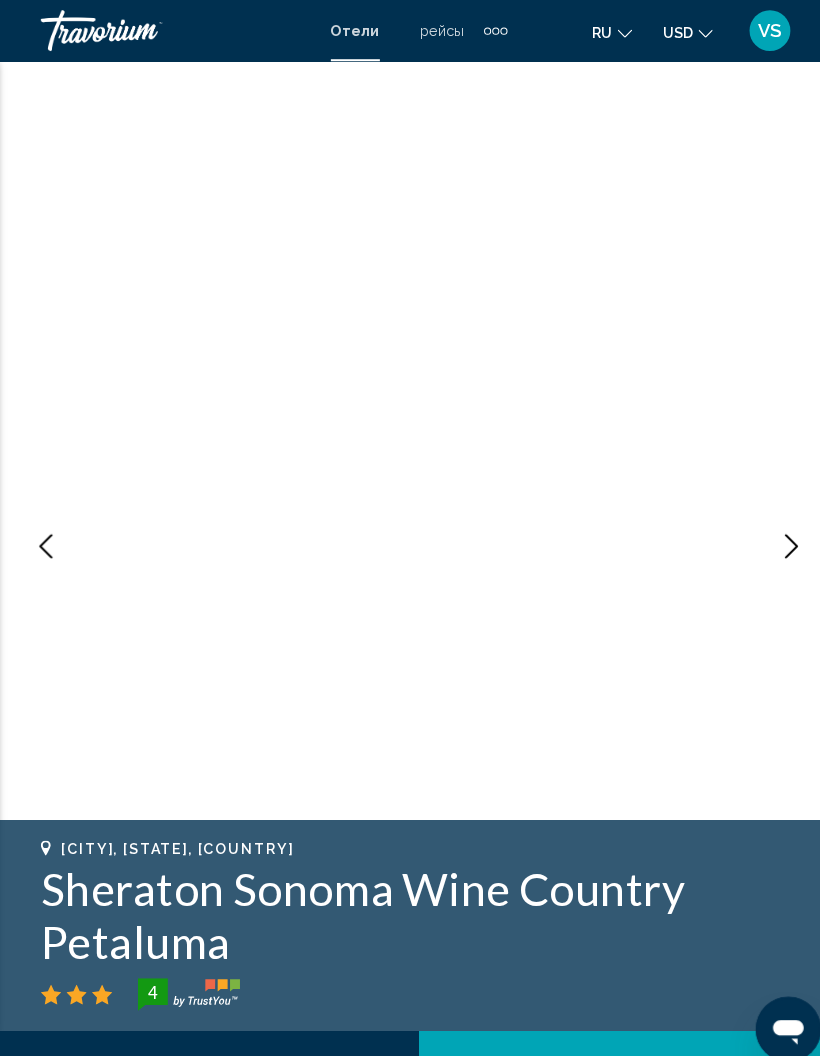 click at bounding box center (775, 535) 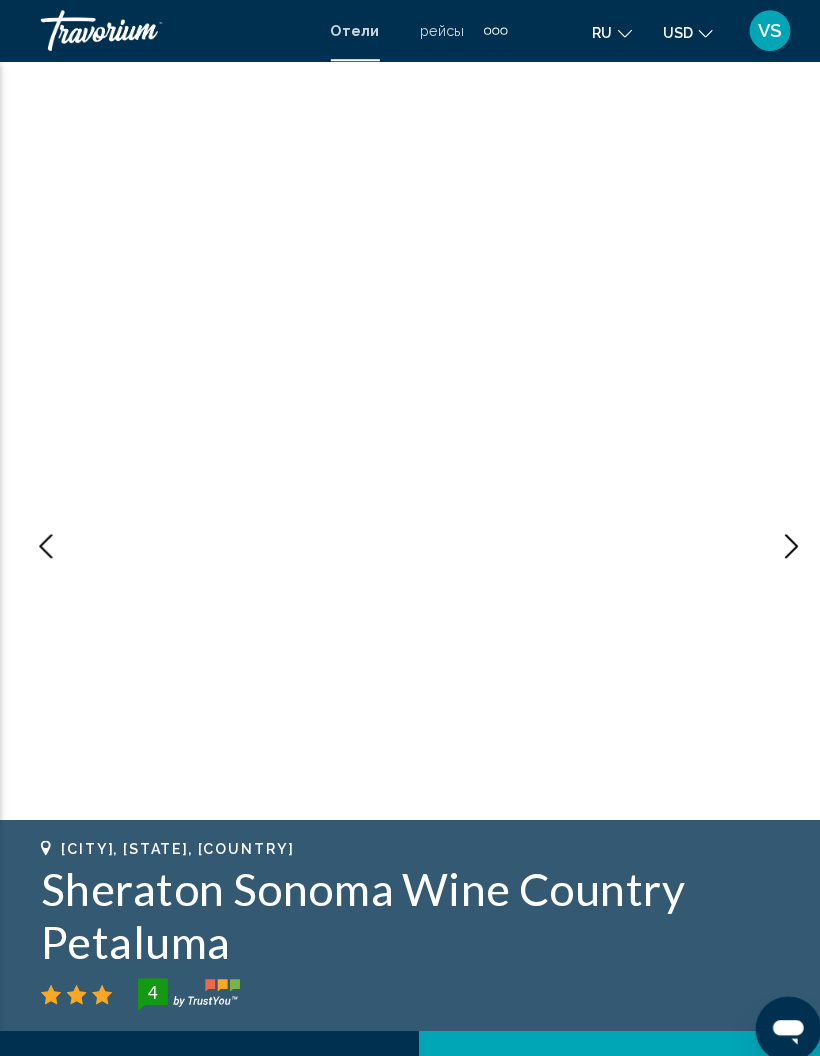 click at bounding box center (775, 535) 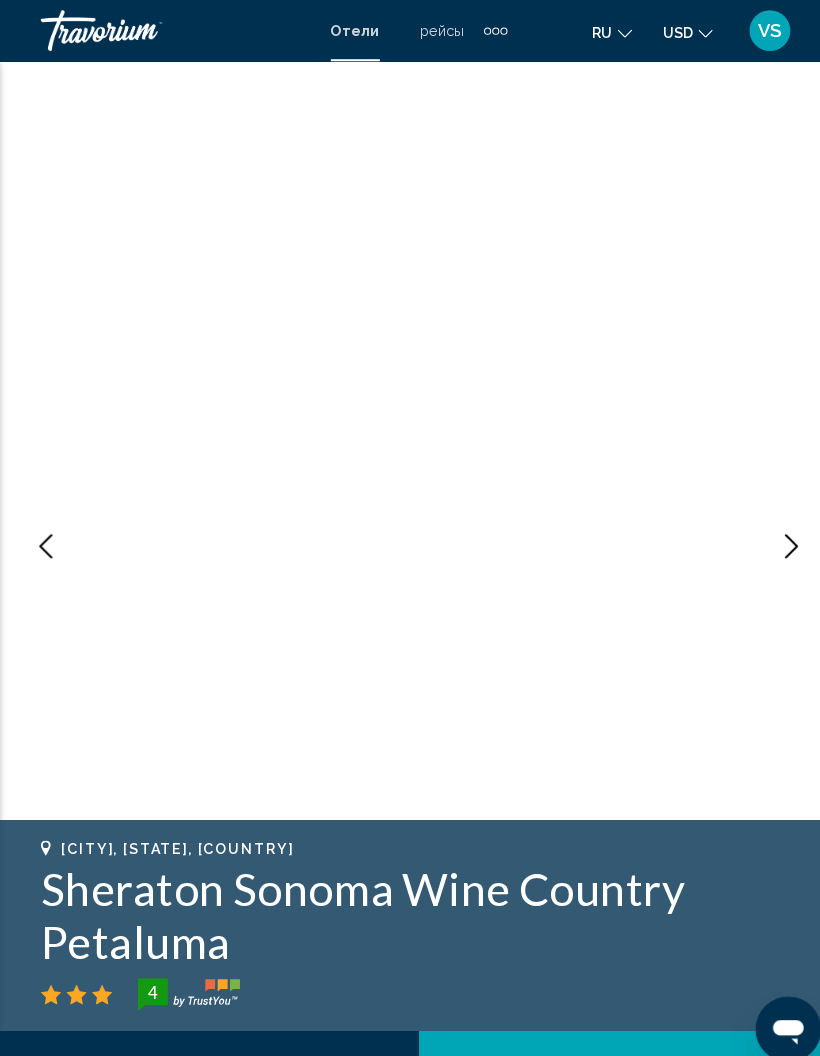 click at bounding box center (775, 535) 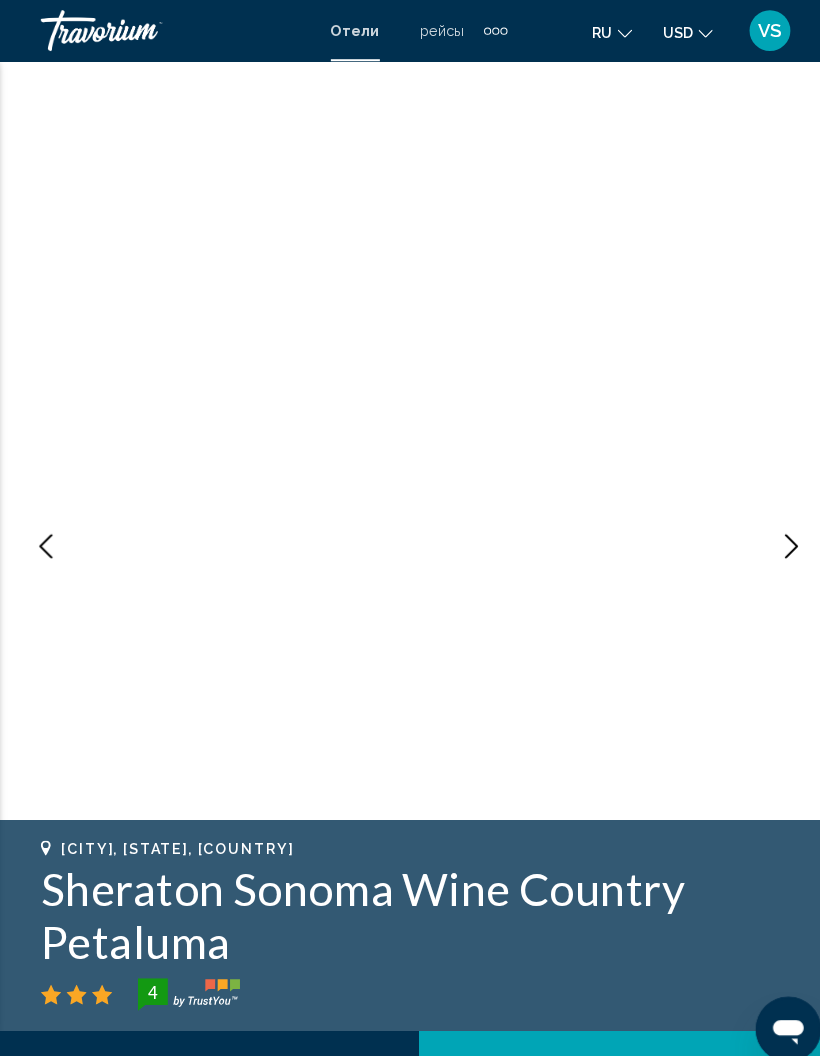click at bounding box center [775, 535] 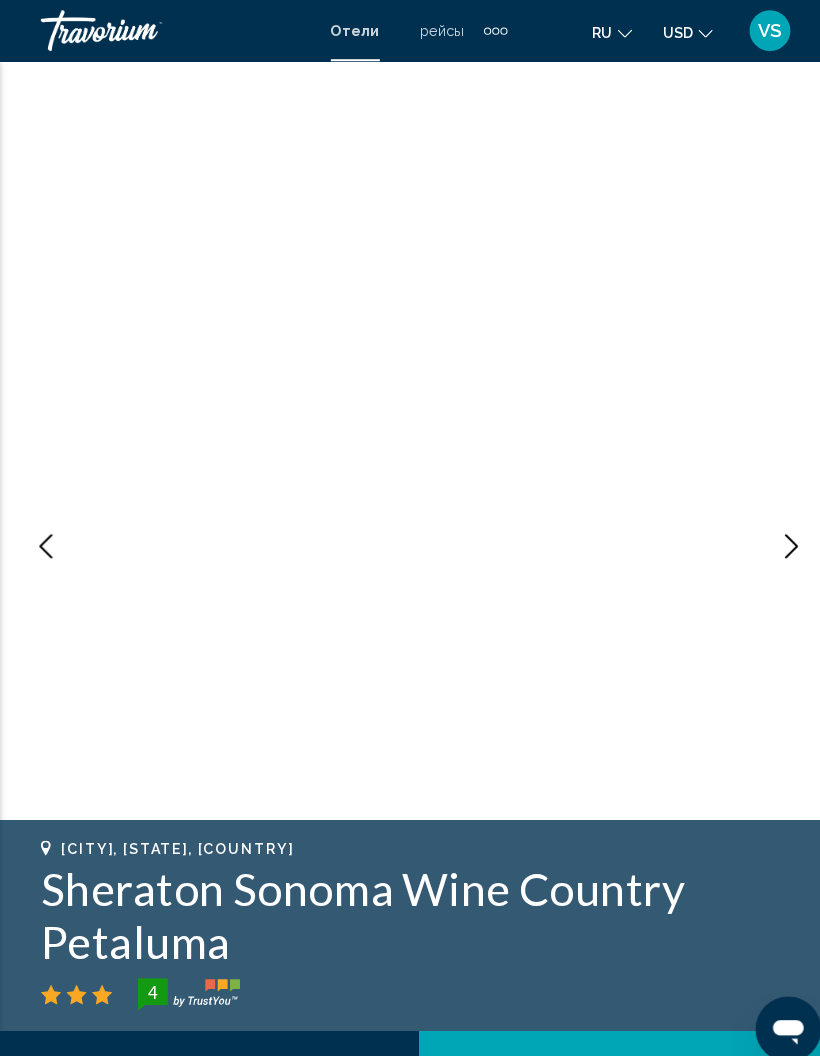 click at bounding box center (775, 535) 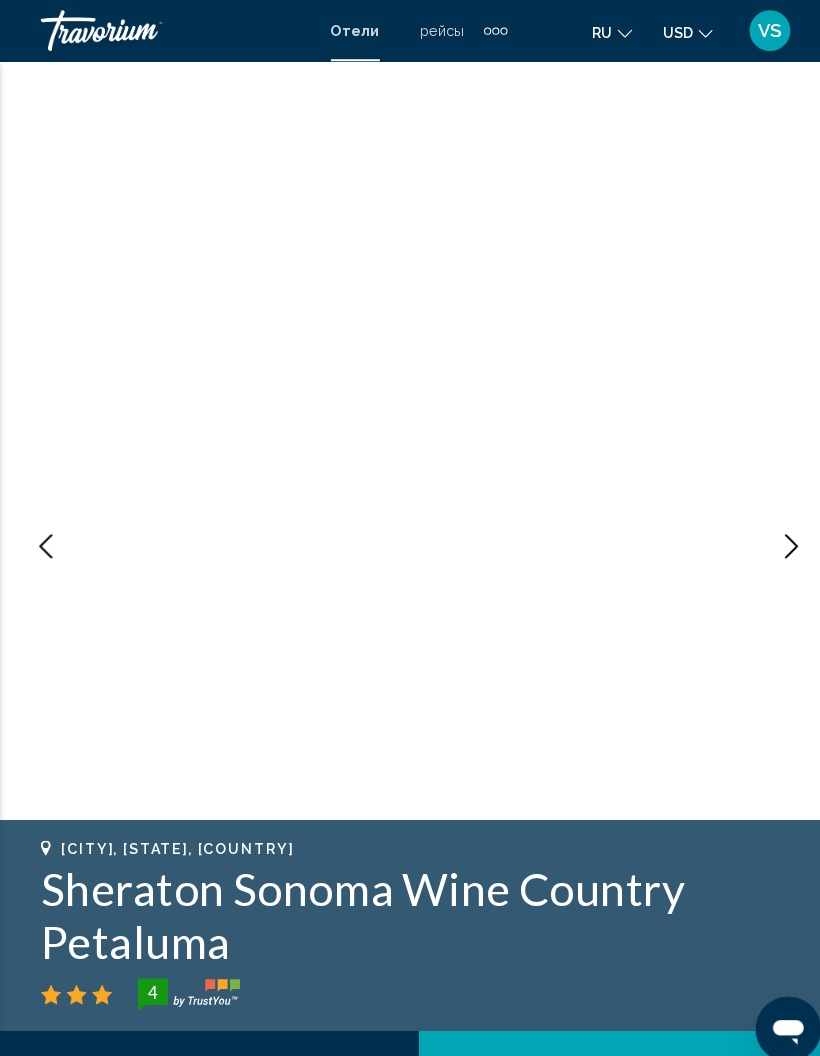 click at bounding box center [775, 535] 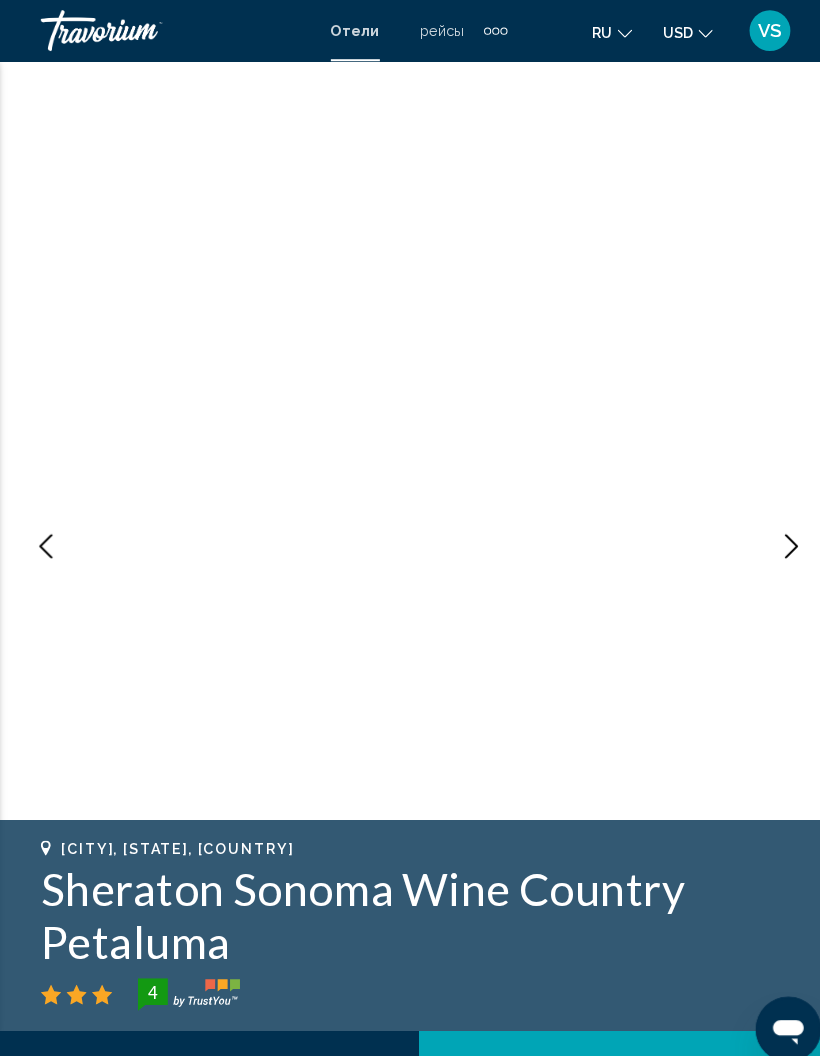 click at bounding box center (775, 535) 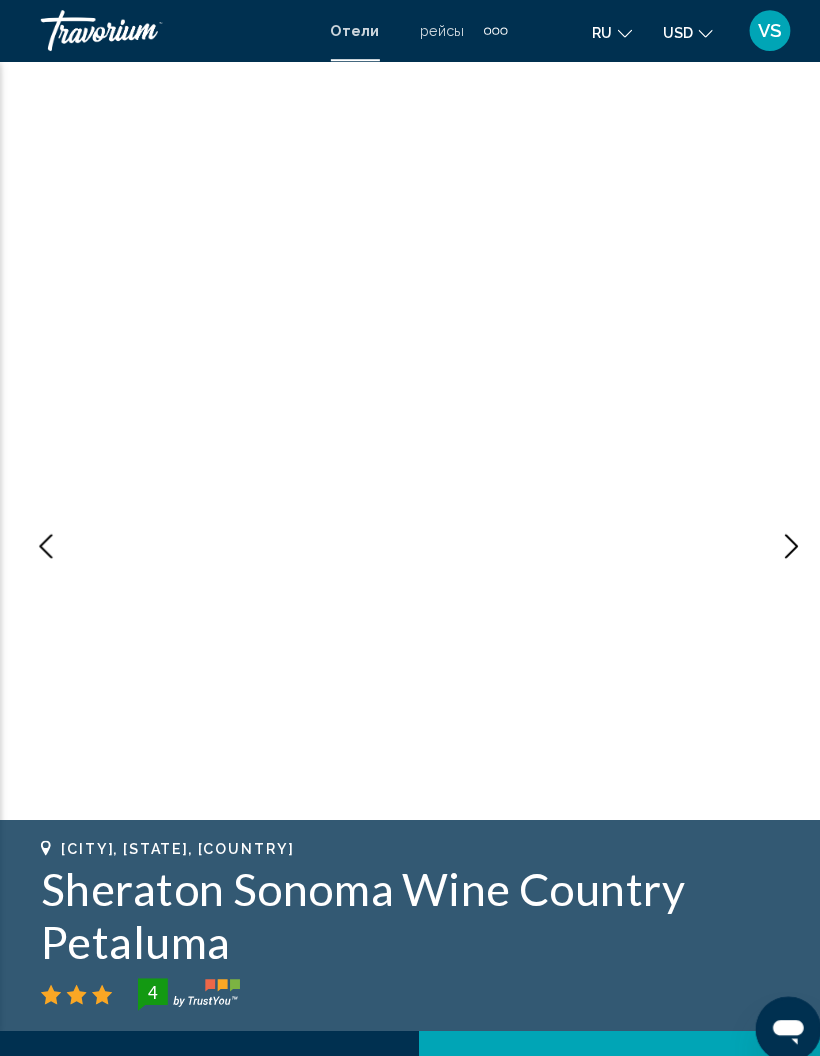 click at bounding box center (775, 535) 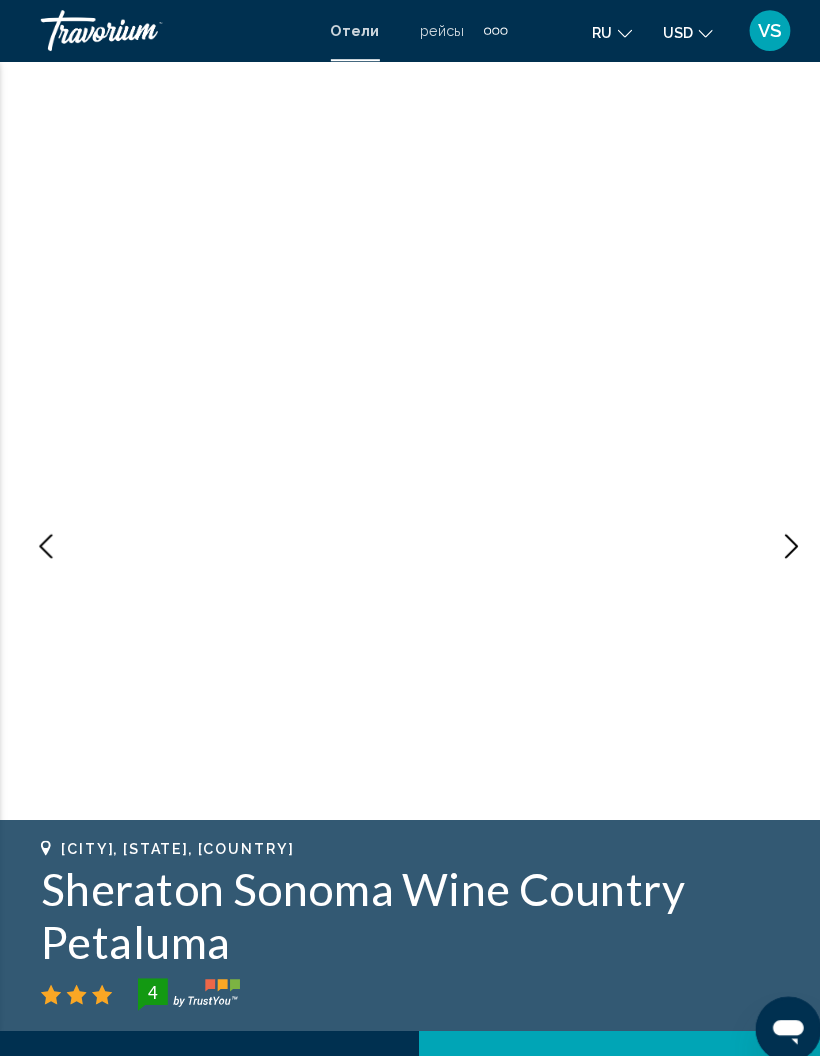 click at bounding box center (775, 535) 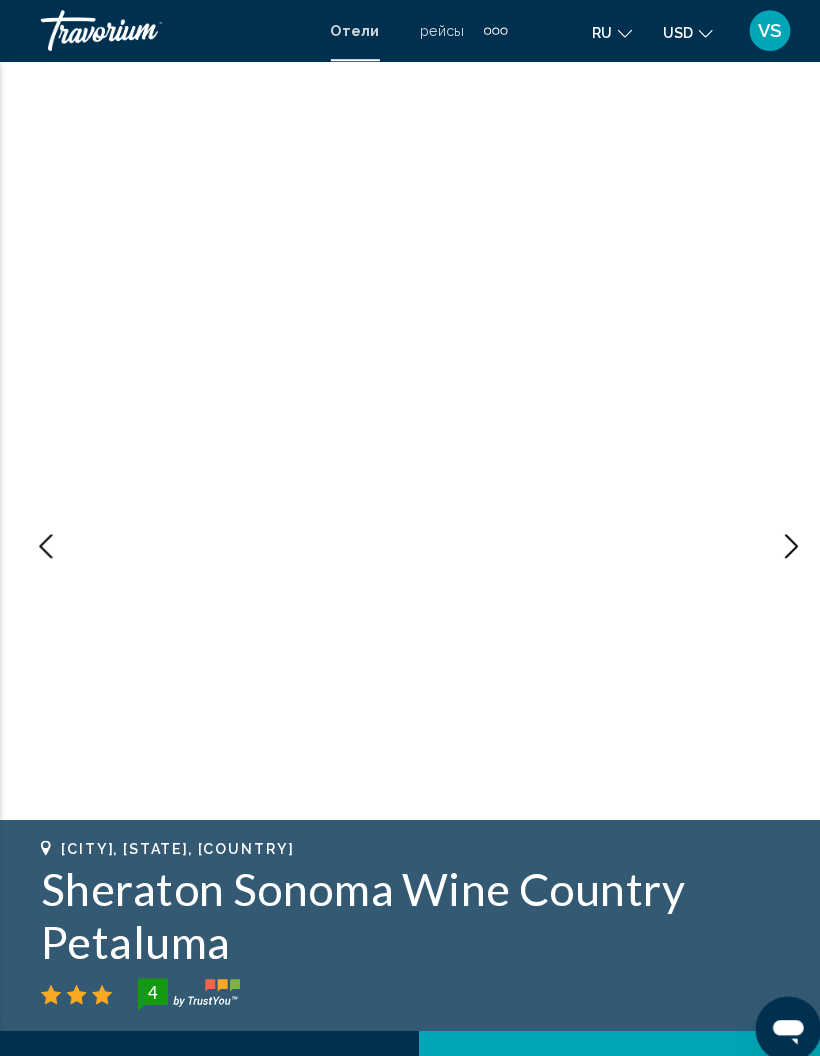 click at bounding box center (775, 535) 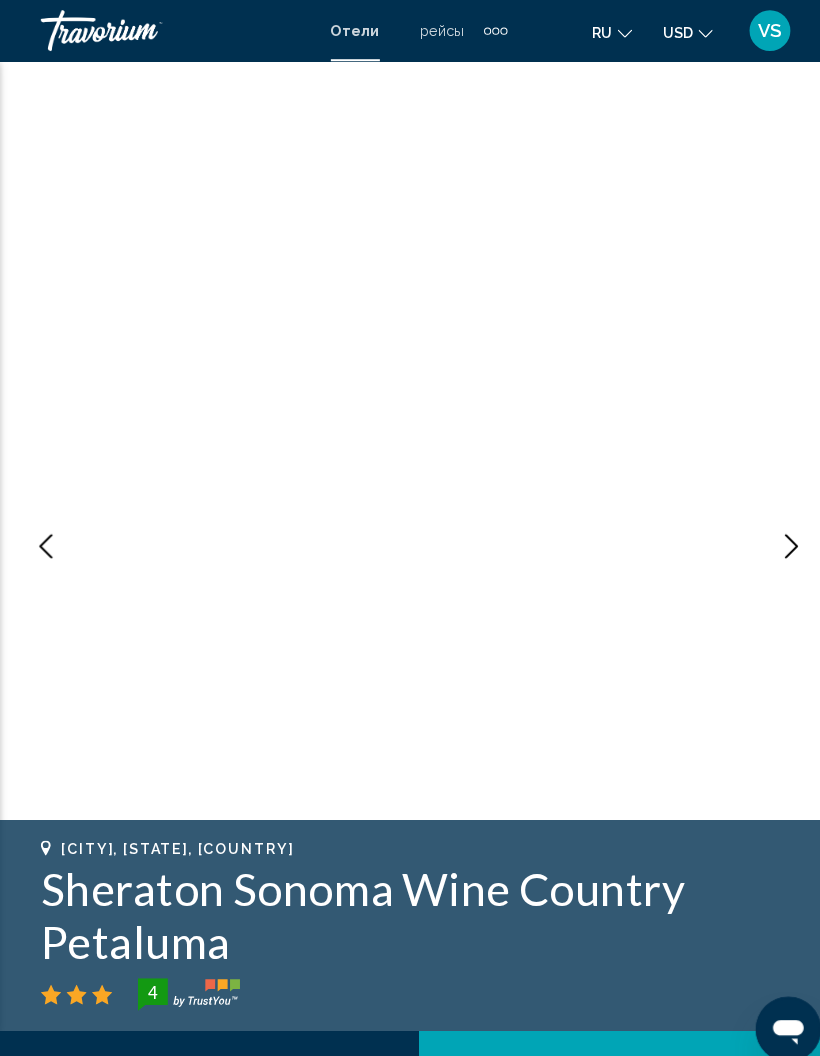 click at bounding box center (775, 535) 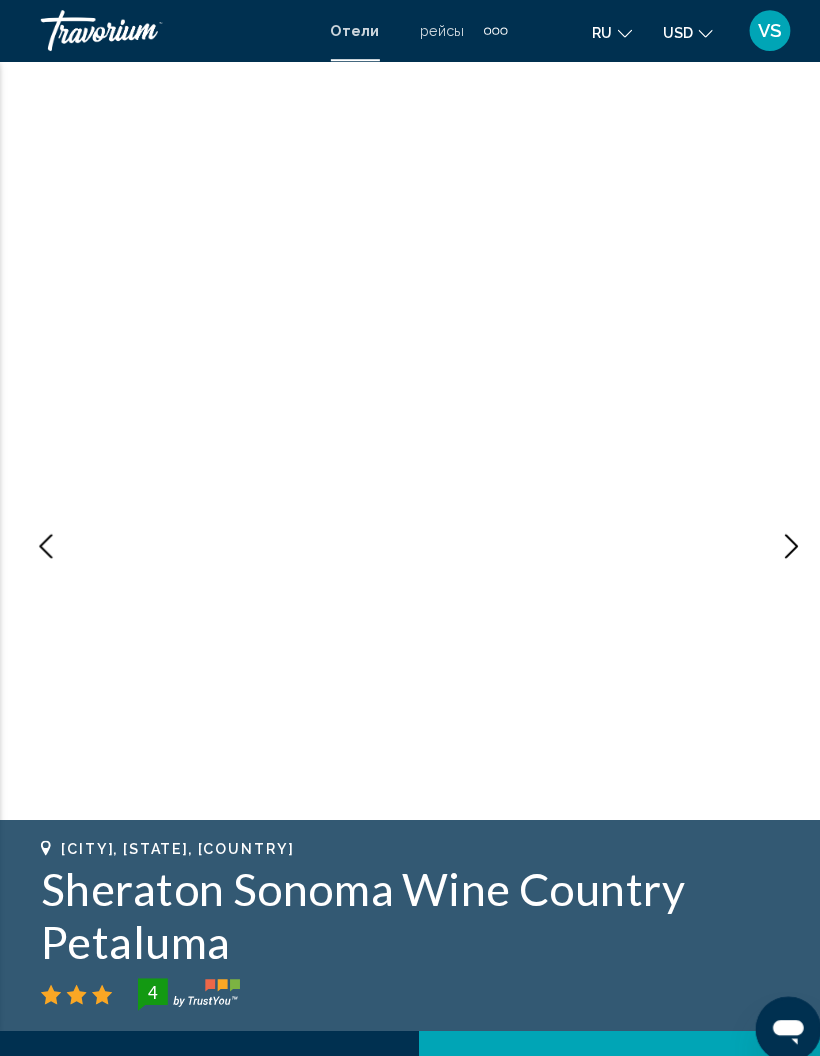 click at bounding box center (775, 535) 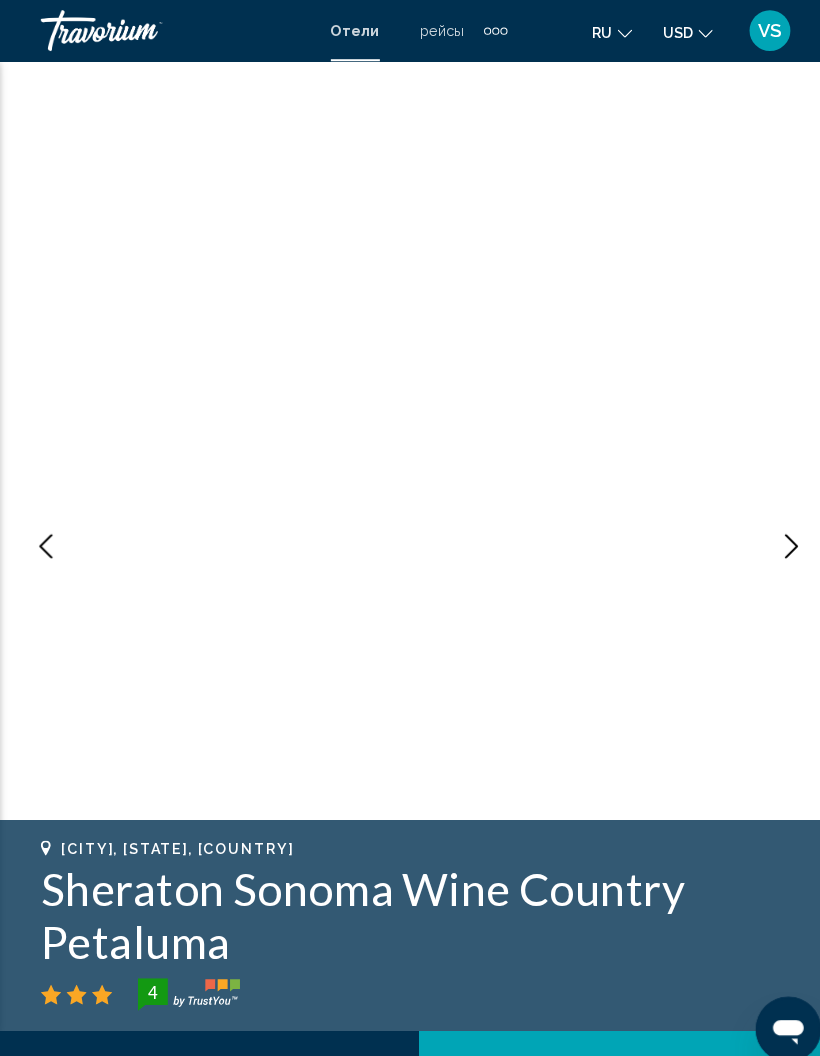 click at bounding box center [775, 535] 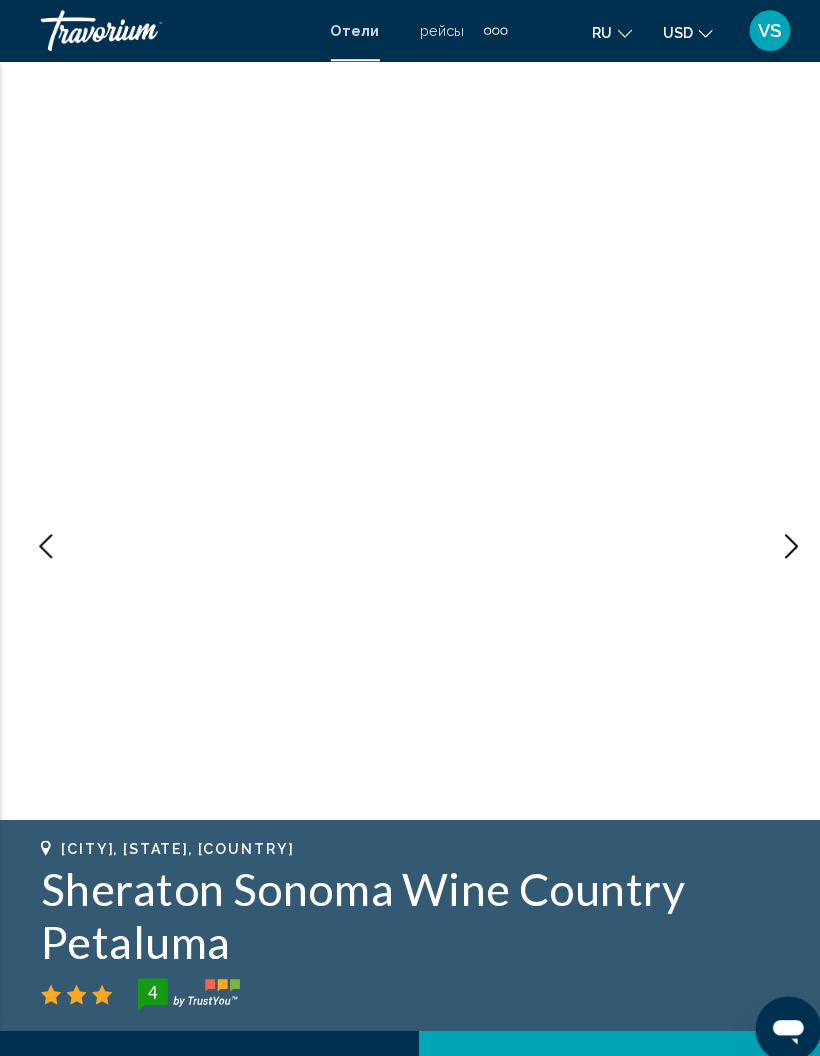 click at bounding box center [775, 535] 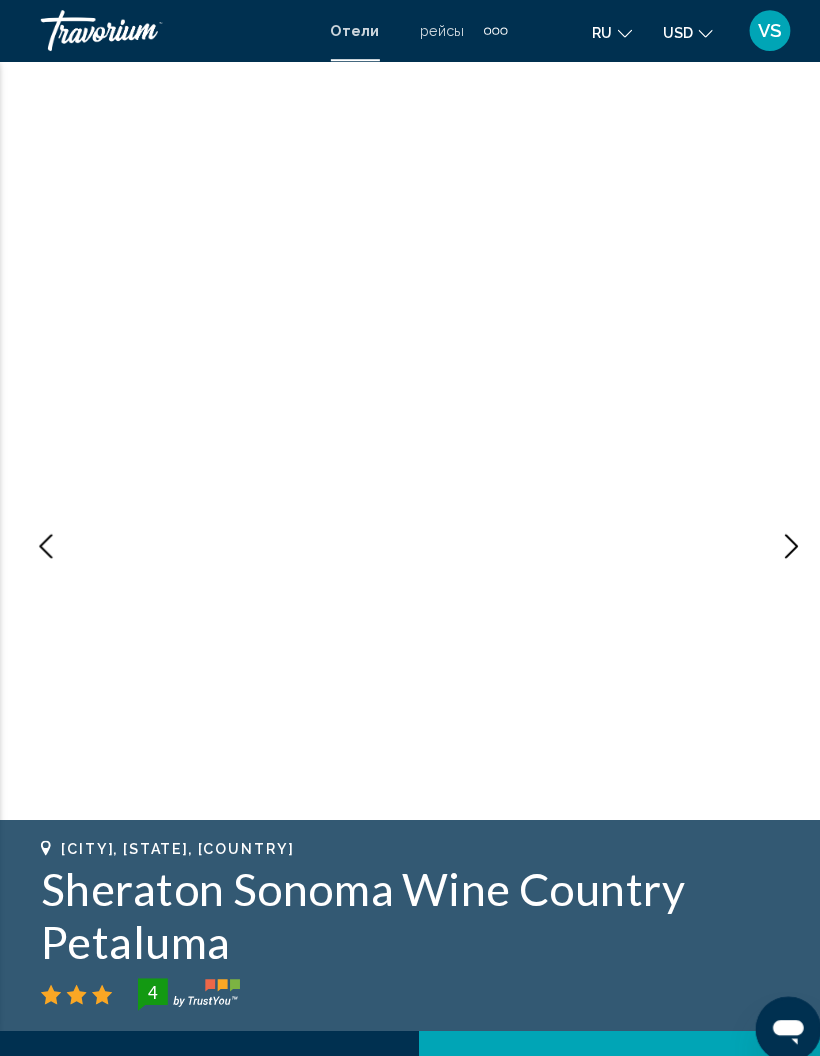 click at bounding box center (775, 535) 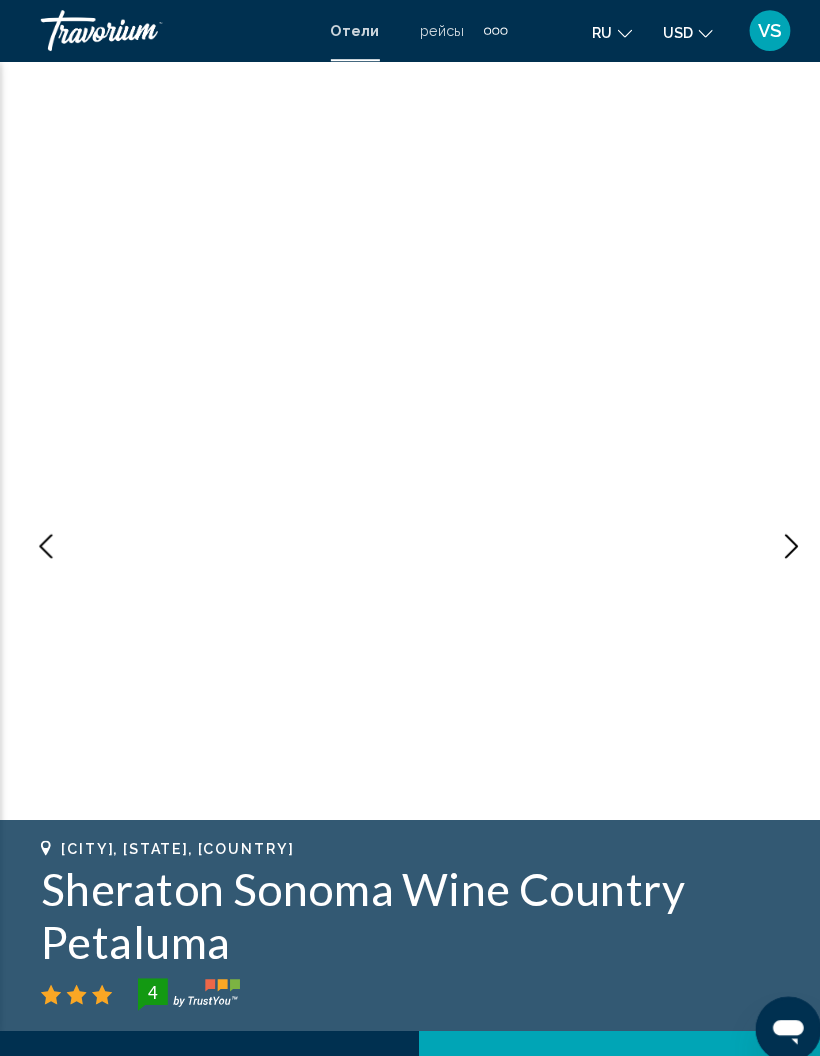 click at bounding box center (775, 535) 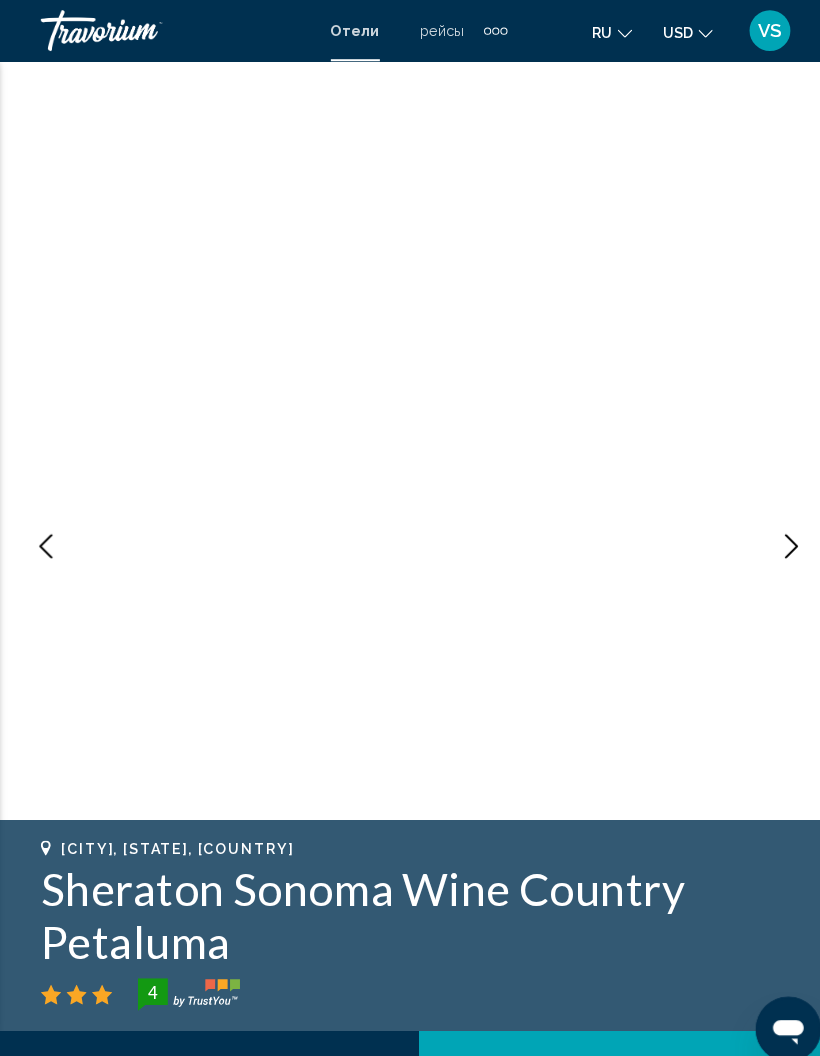 click at bounding box center [775, 535] 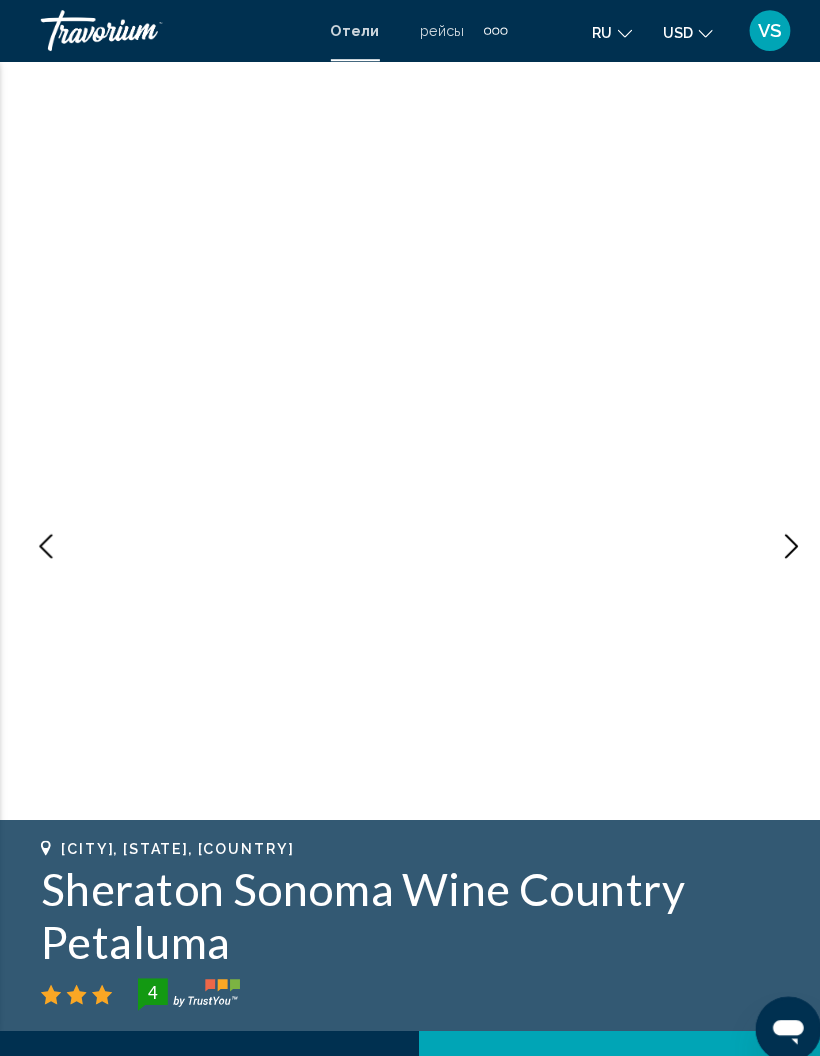 click at bounding box center (775, 535) 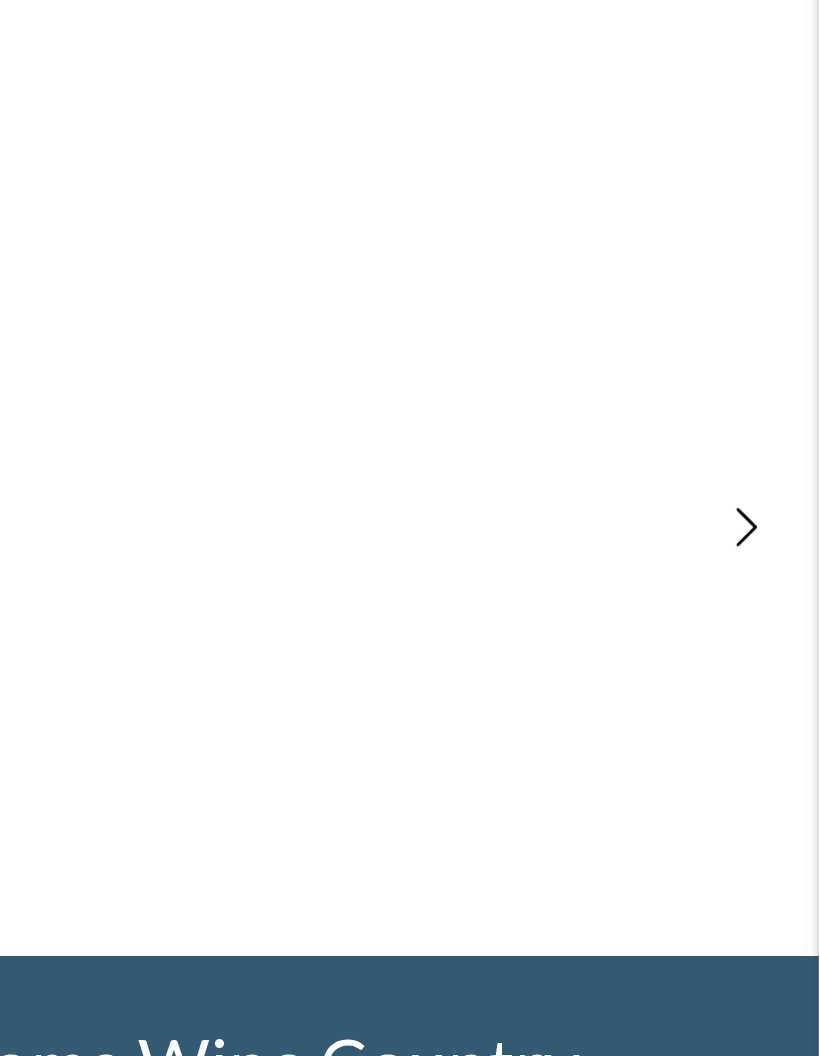 click at bounding box center (775, 535) 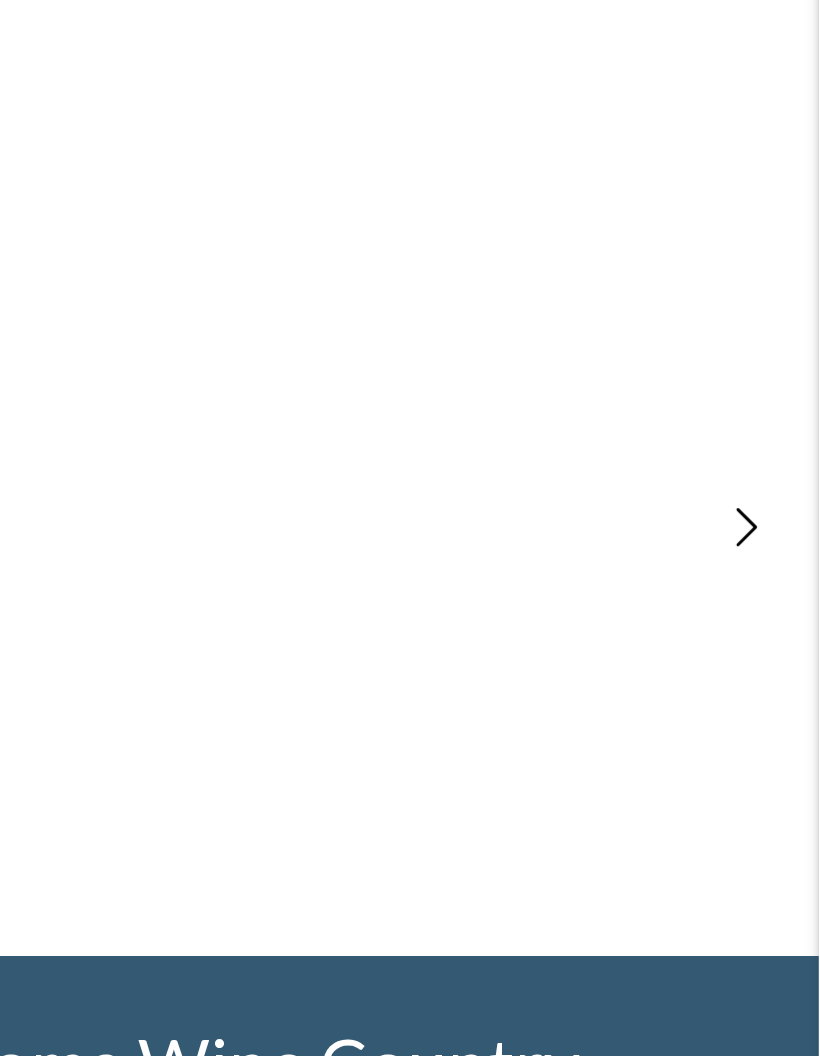 scroll, scrollTop: 0, scrollLeft: 1, axis: horizontal 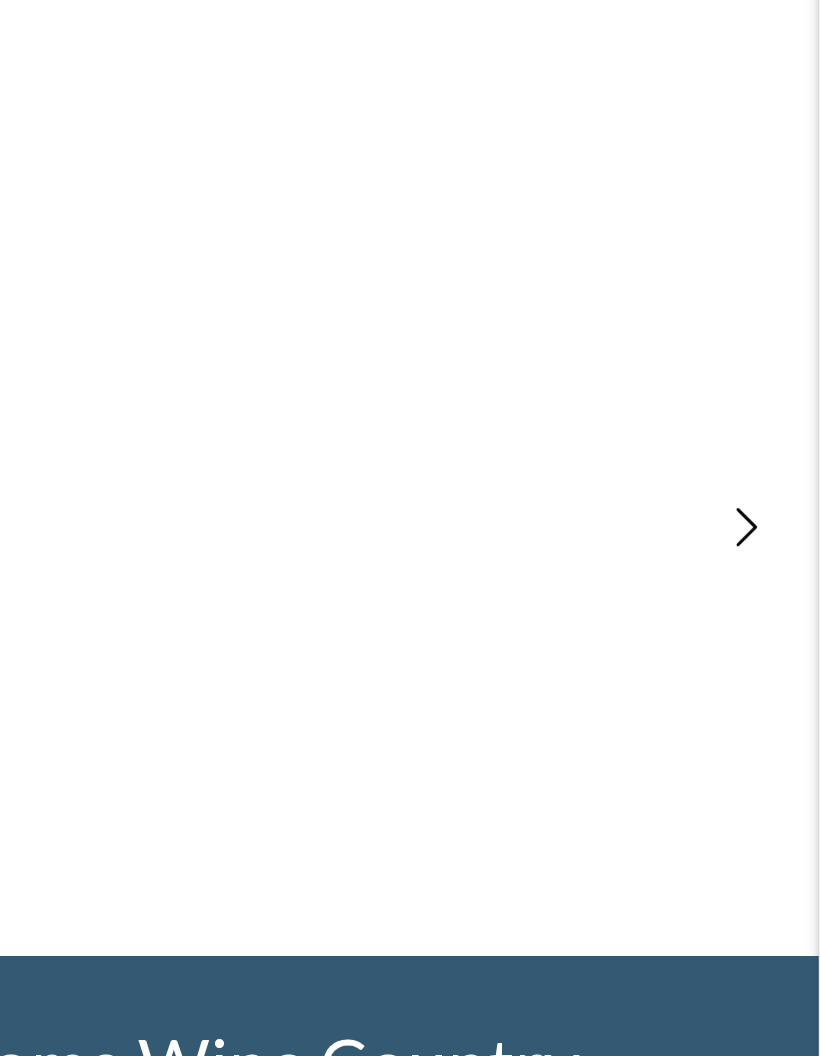 click at bounding box center [774, 535] 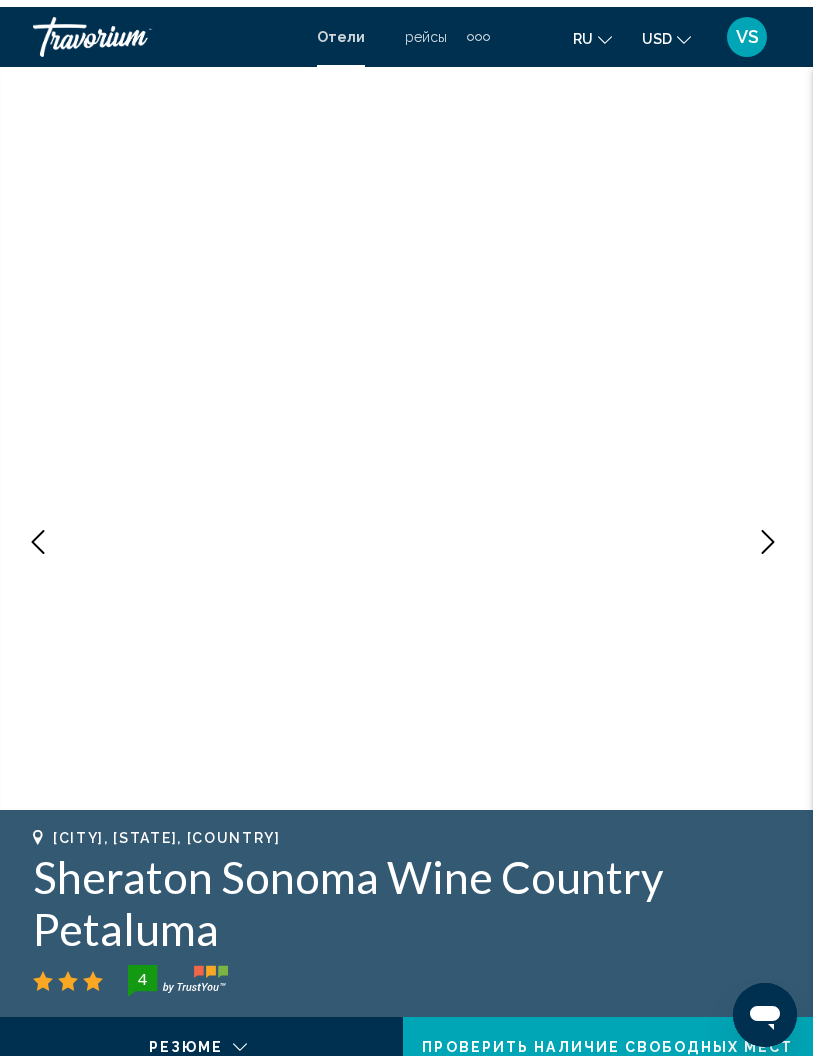 scroll, scrollTop: 26, scrollLeft: 0, axis: vertical 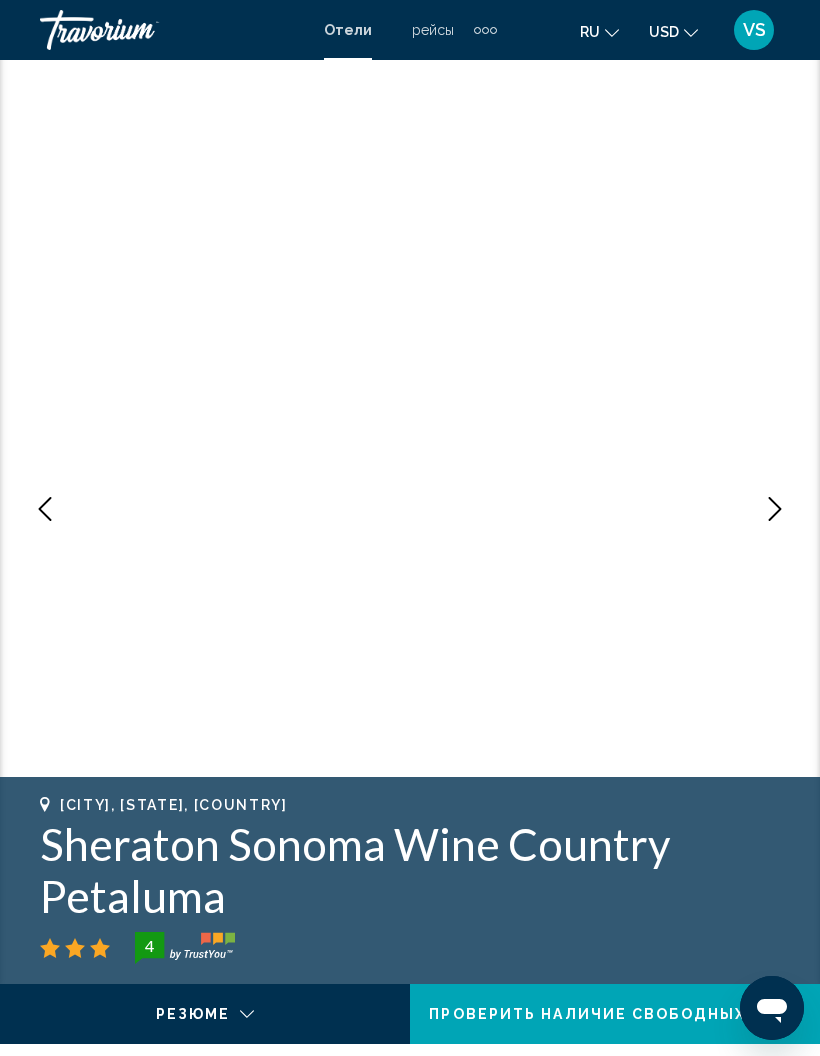 click at bounding box center (775, 509) 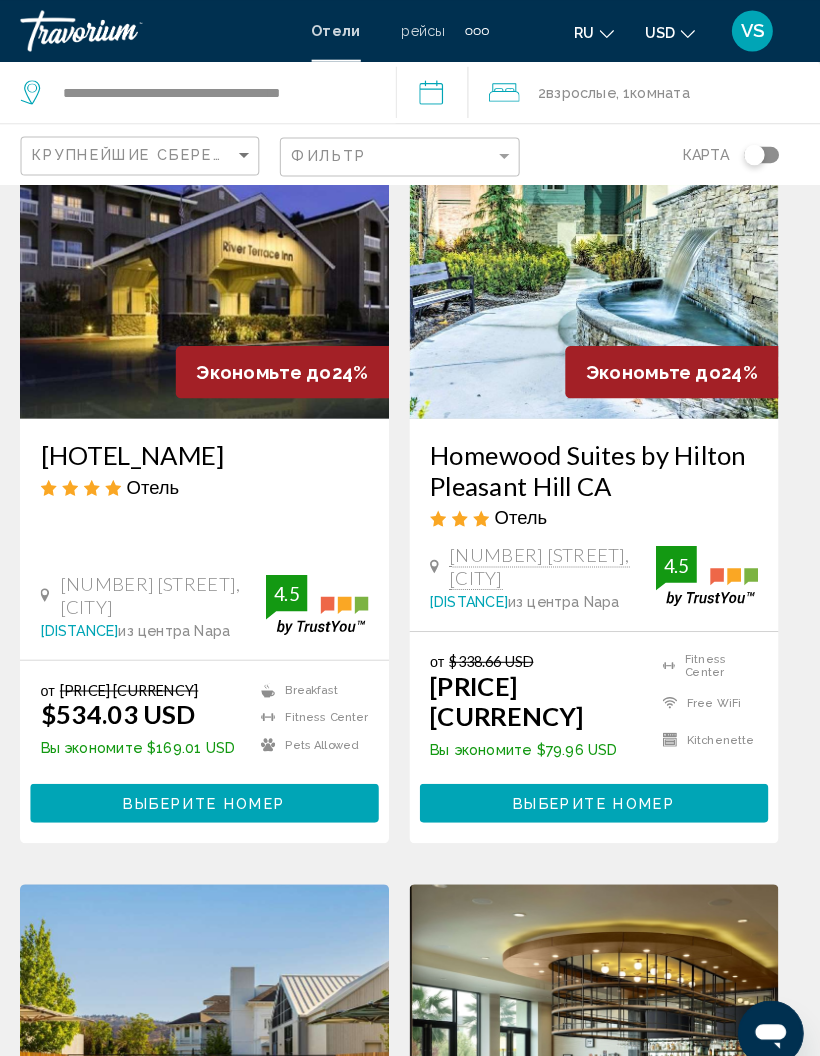 scroll, scrollTop: 948, scrollLeft: 0, axis: vertical 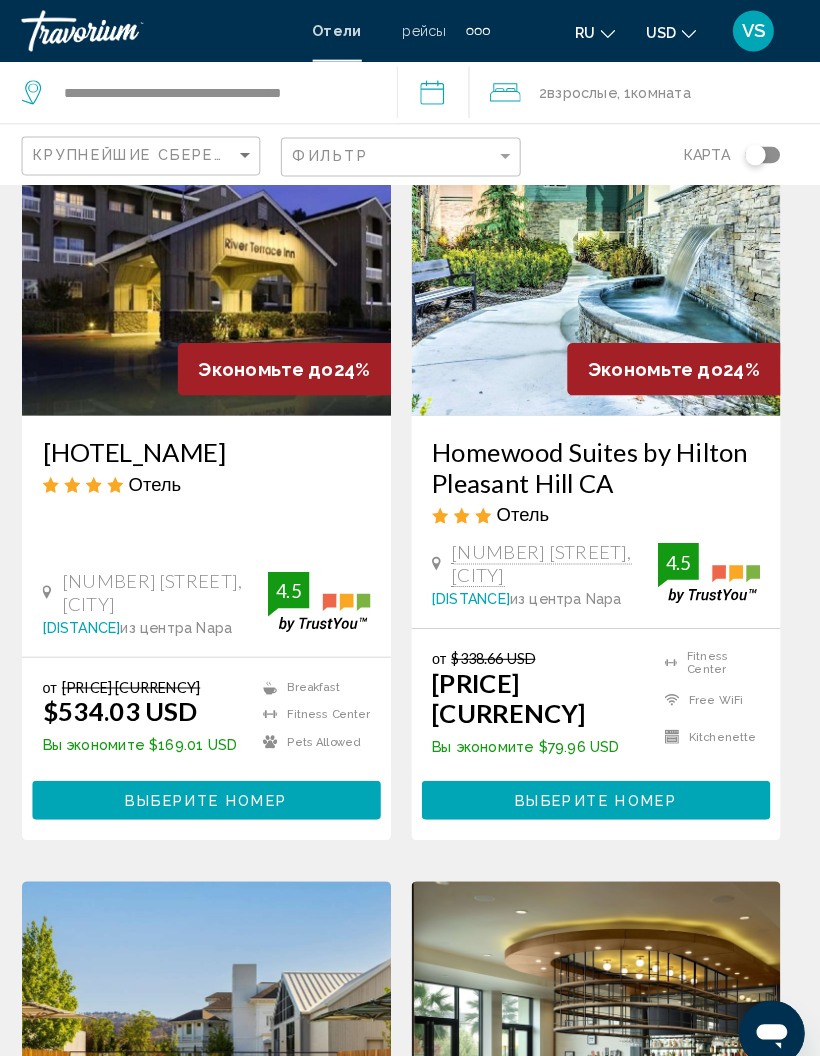 click at bounding box center [756, 151] 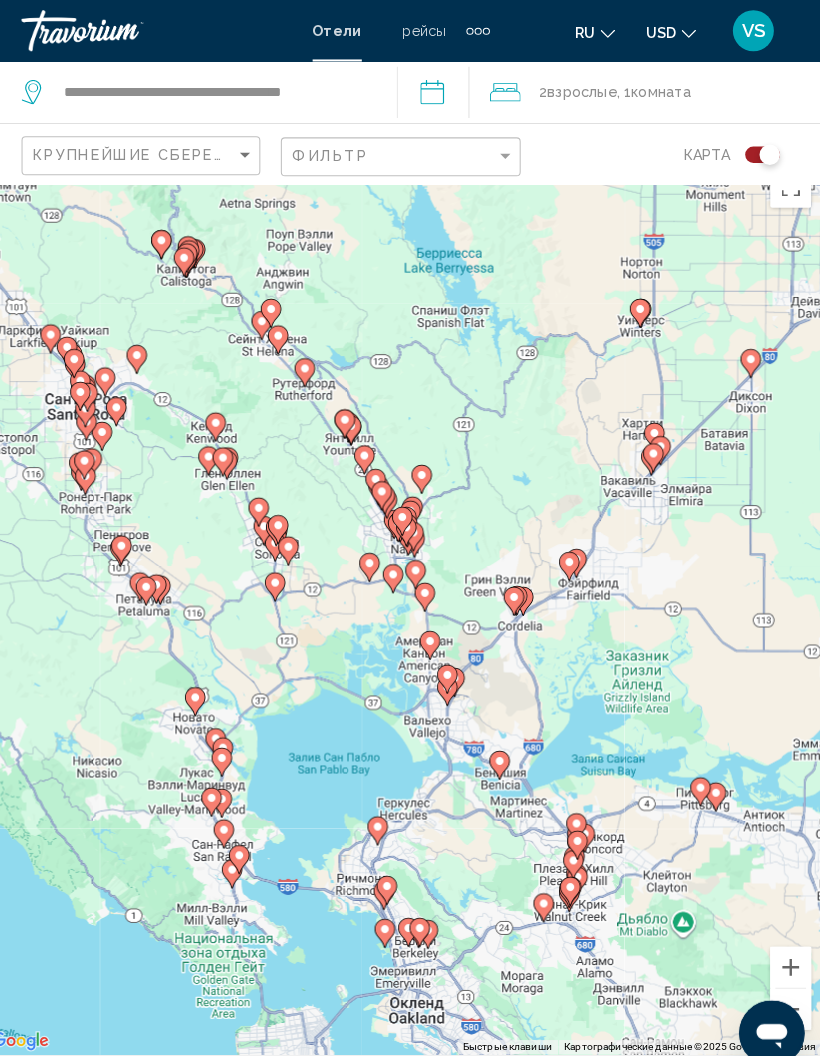 scroll, scrollTop: 26, scrollLeft: 0, axis: vertical 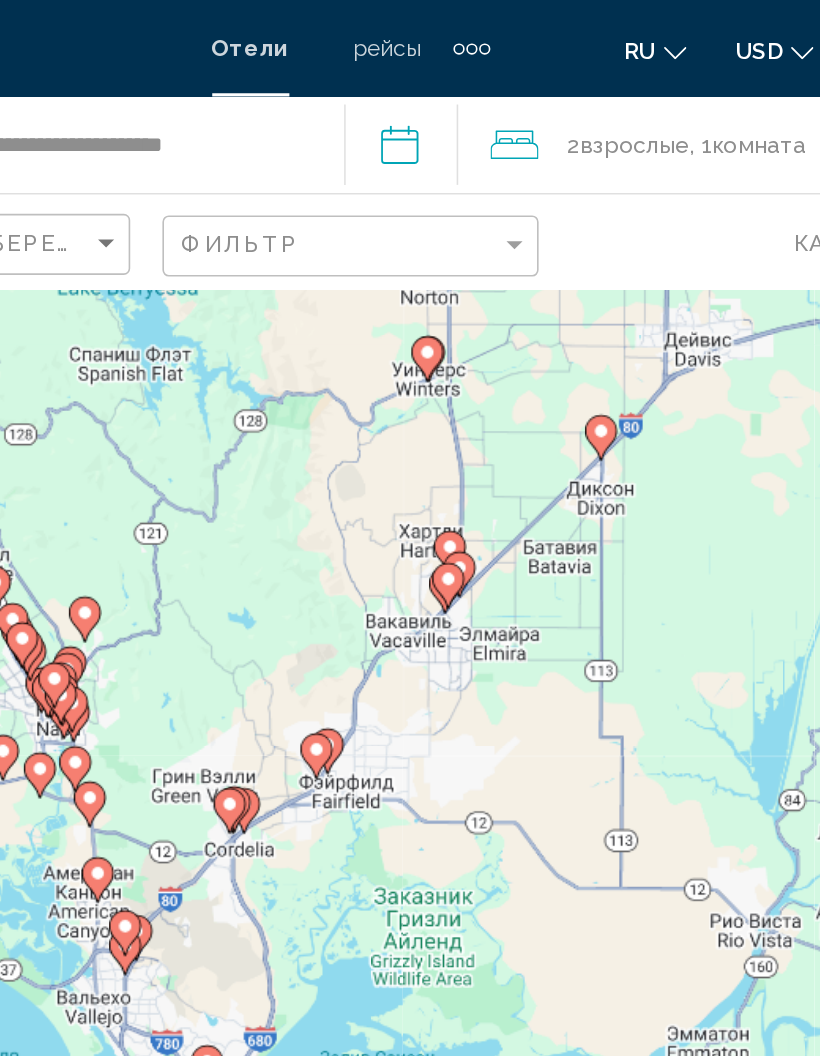 click on "Для навигации используйте клавиши со стрелками. Чтобы активировать перетаскивание с помощью клавиатуры, нажмите Alt + Ввод. После этого перемещайте маркер, используя клавиши со стрелками. Чтобы завершить перетаскивание, нажмите клавишу Ввод. Чтобы отменить действие, нажмите клавишу Esc." at bounding box center [410, 438] 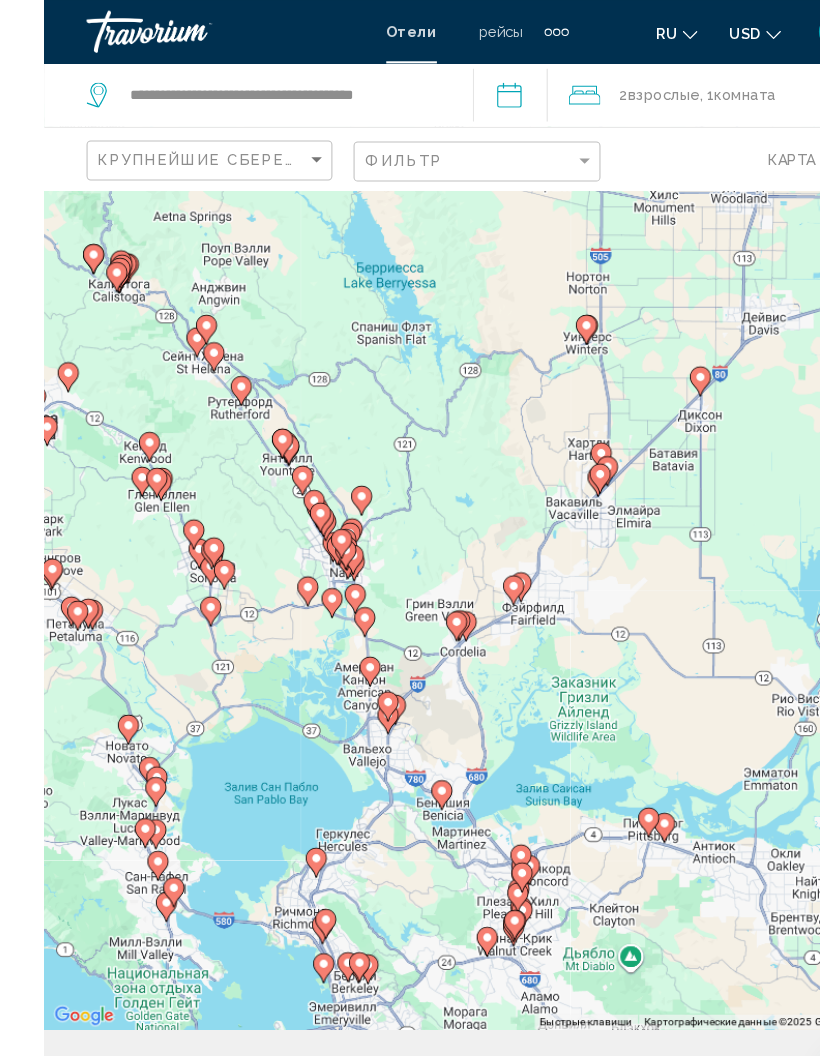 scroll, scrollTop: 79, scrollLeft: 0, axis: vertical 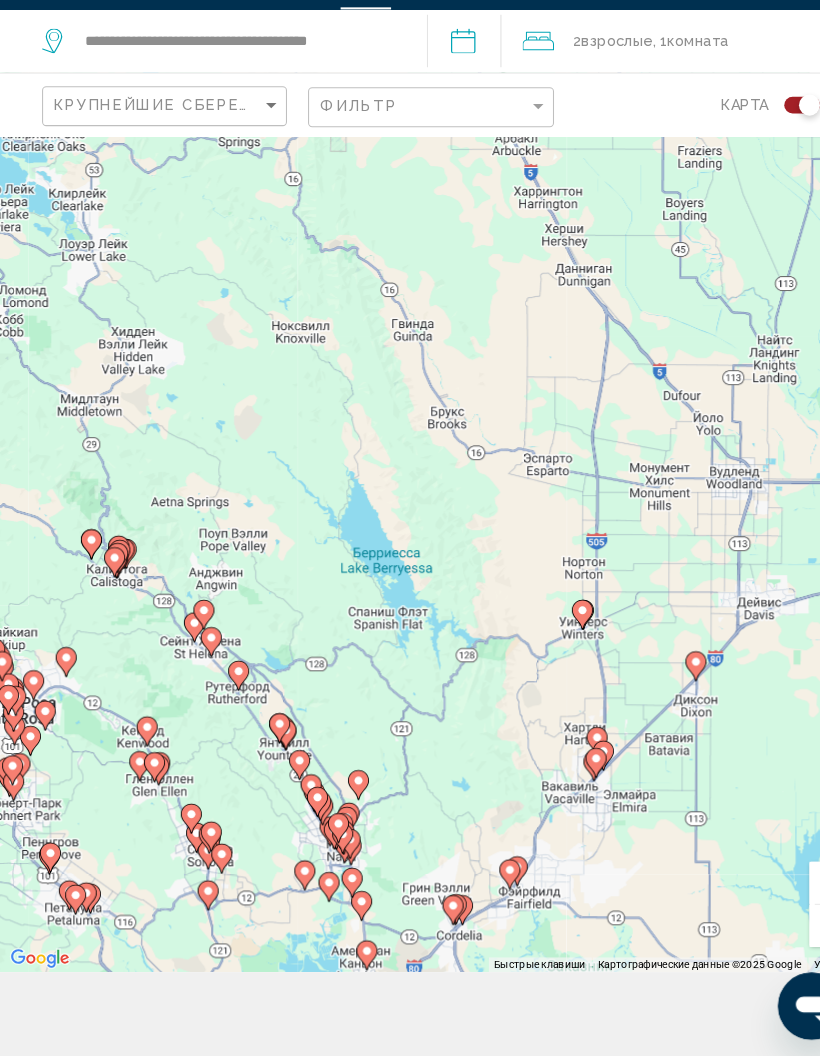 click on "Для навигации используйте клавиши со стрелками. Чтобы активировать перетаскивание с помощью клавиатуры, нажмите Alt + Ввод. После этого перемещайте маркер, используя клавиши со стрелками. Чтобы завершить перетаскивание, нажмите клавишу Ввод. Чтобы отменить действие, нажмите клавишу Esc." at bounding box center (410, 538) 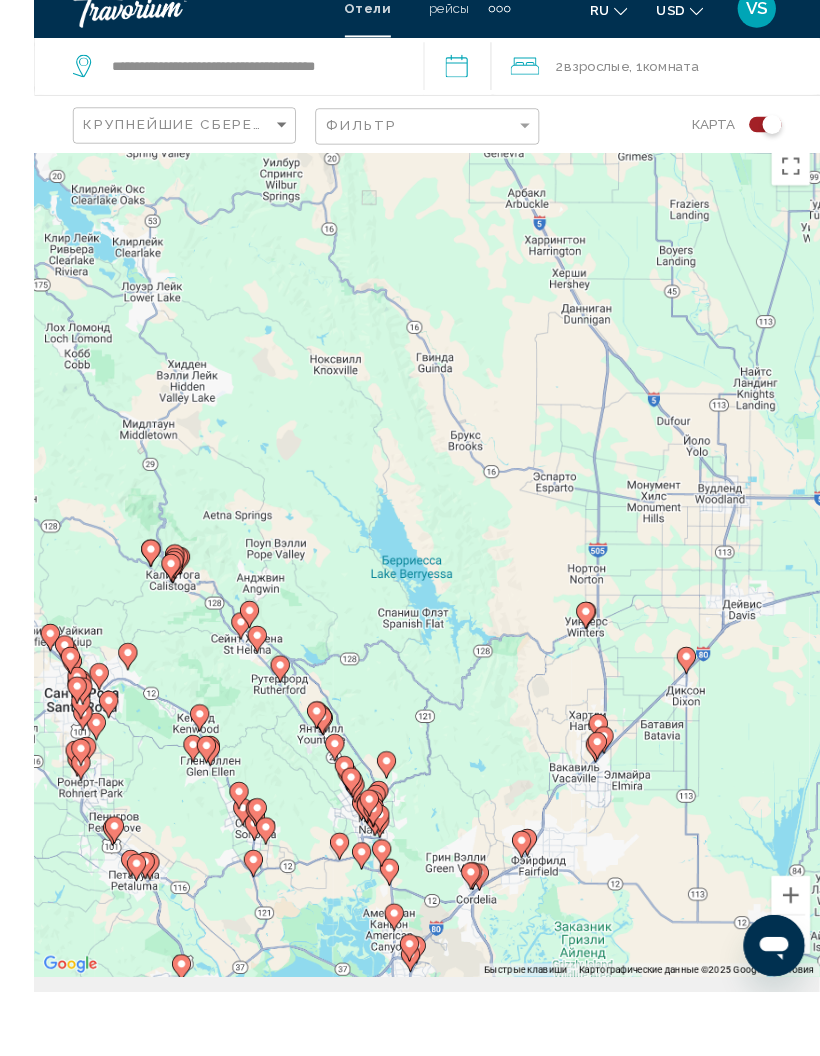 scroll, scrollTop: 0, scrollLeft: 0, axis: both 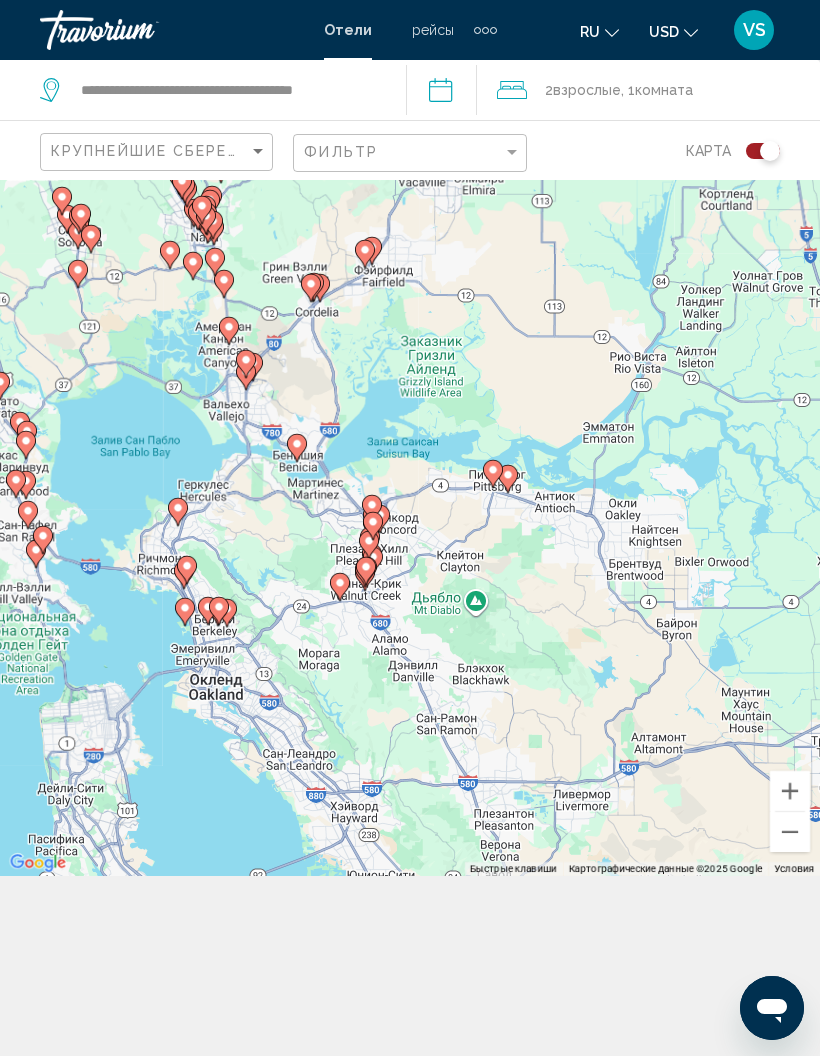 click at bounding box center (178, 512) 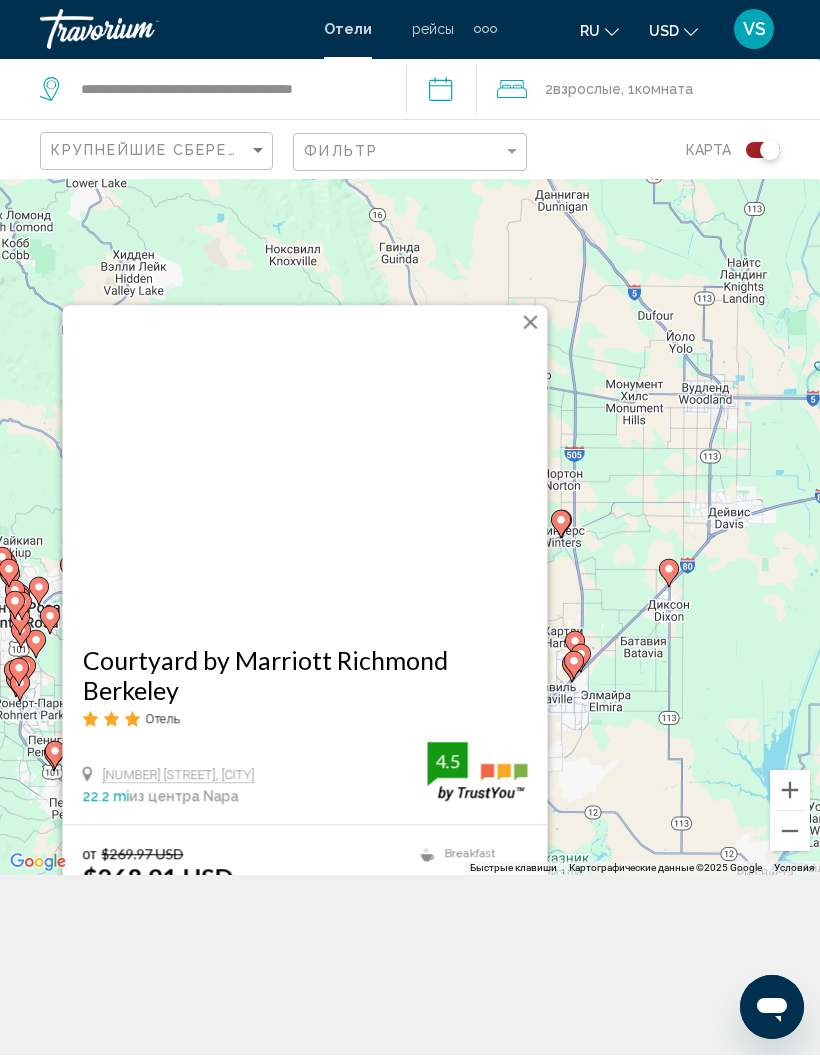 scroll, scrollTop: 0, scrollLeft: 0, axis: both 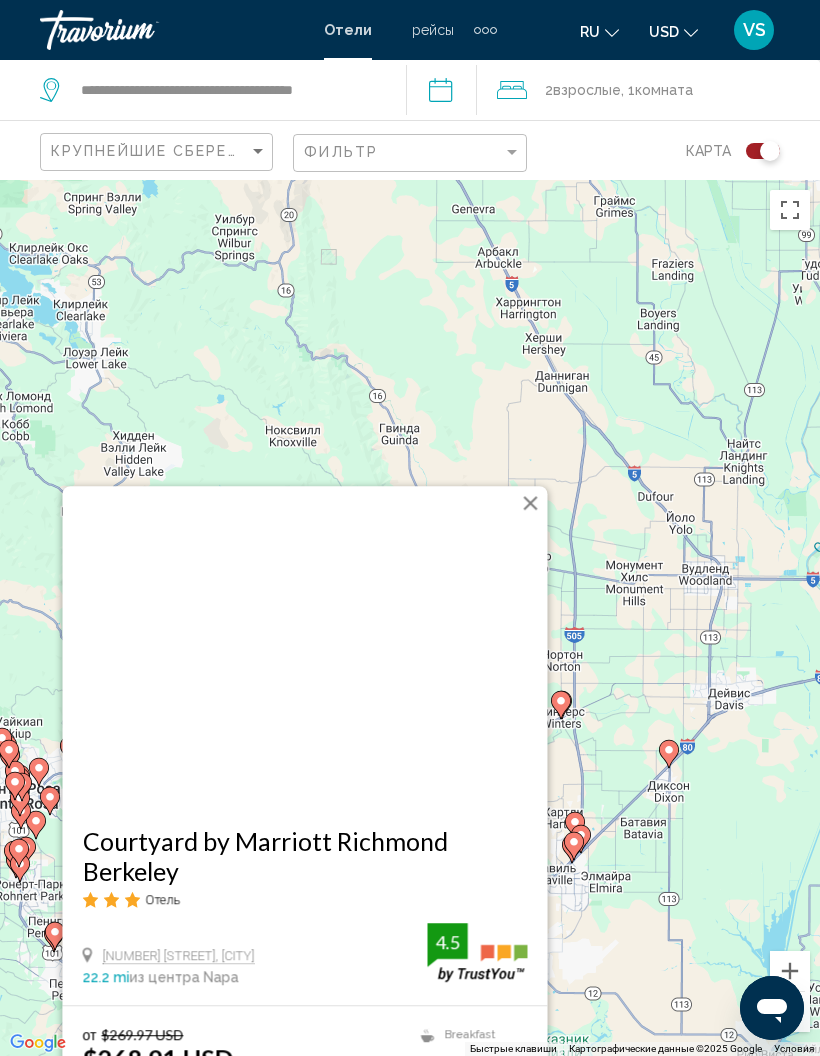 click at bounding box center [531, 503] 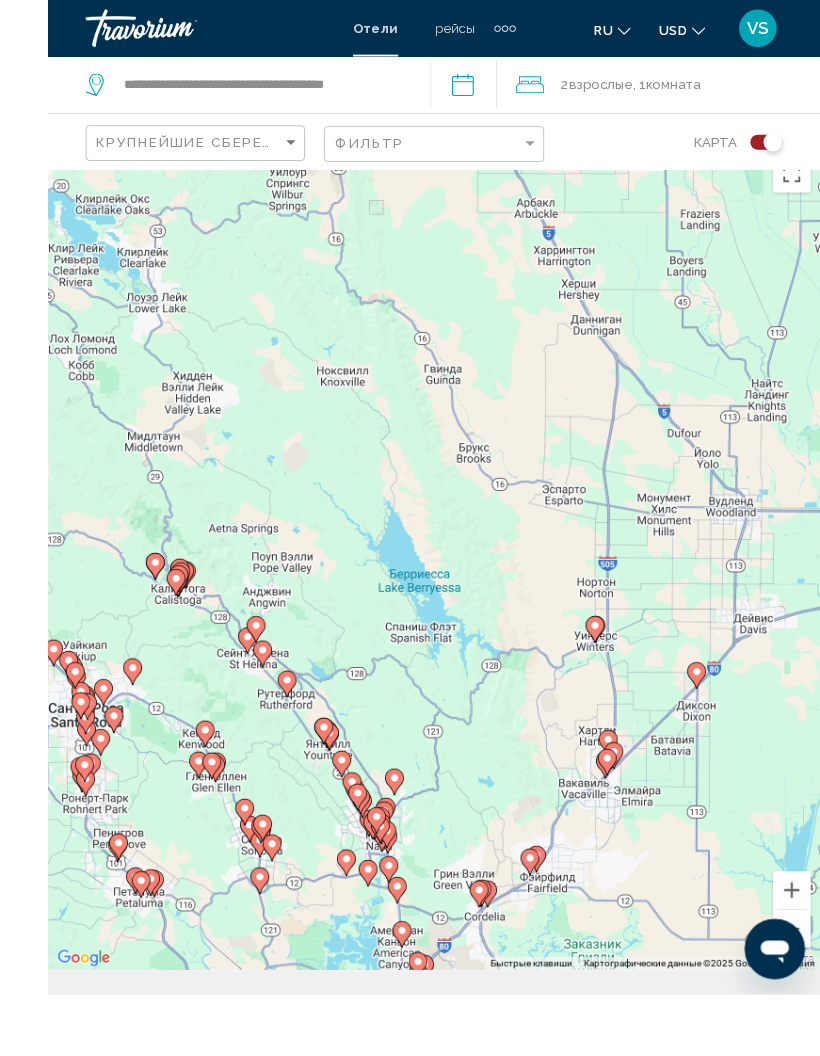 scroll, scrollTop: 0, scrollLeft: 0, axis: both 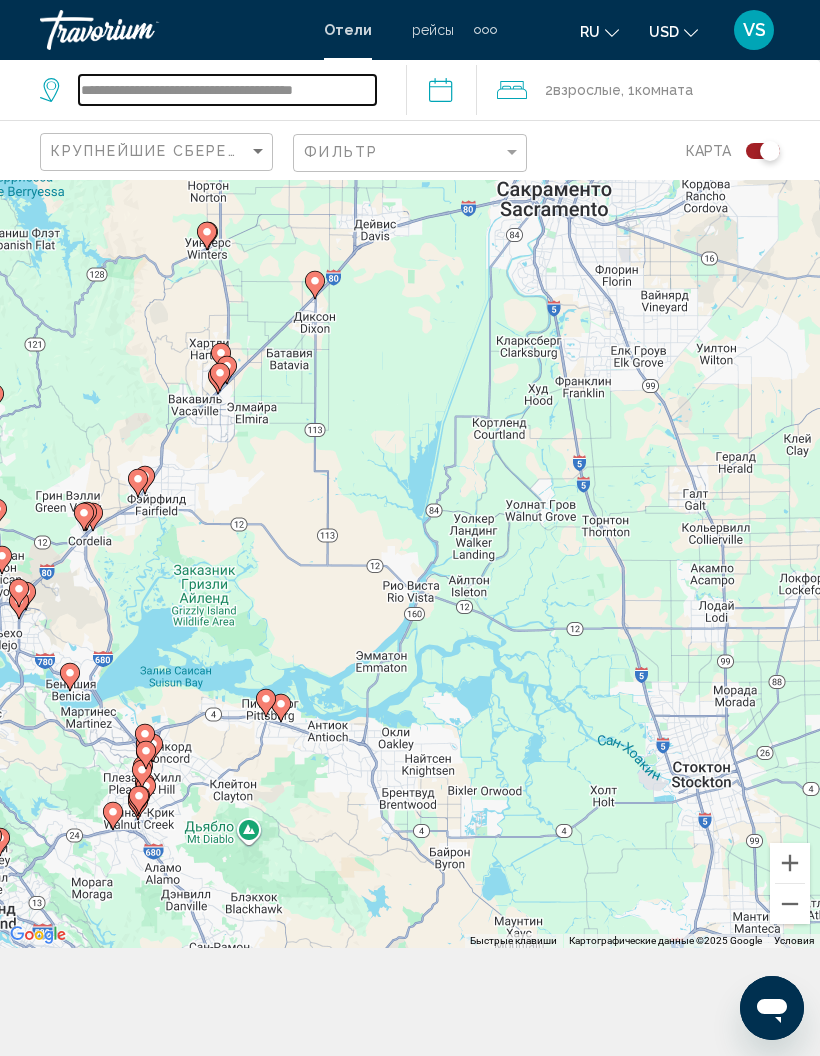click on "**********" at bounding box center (227, 90) 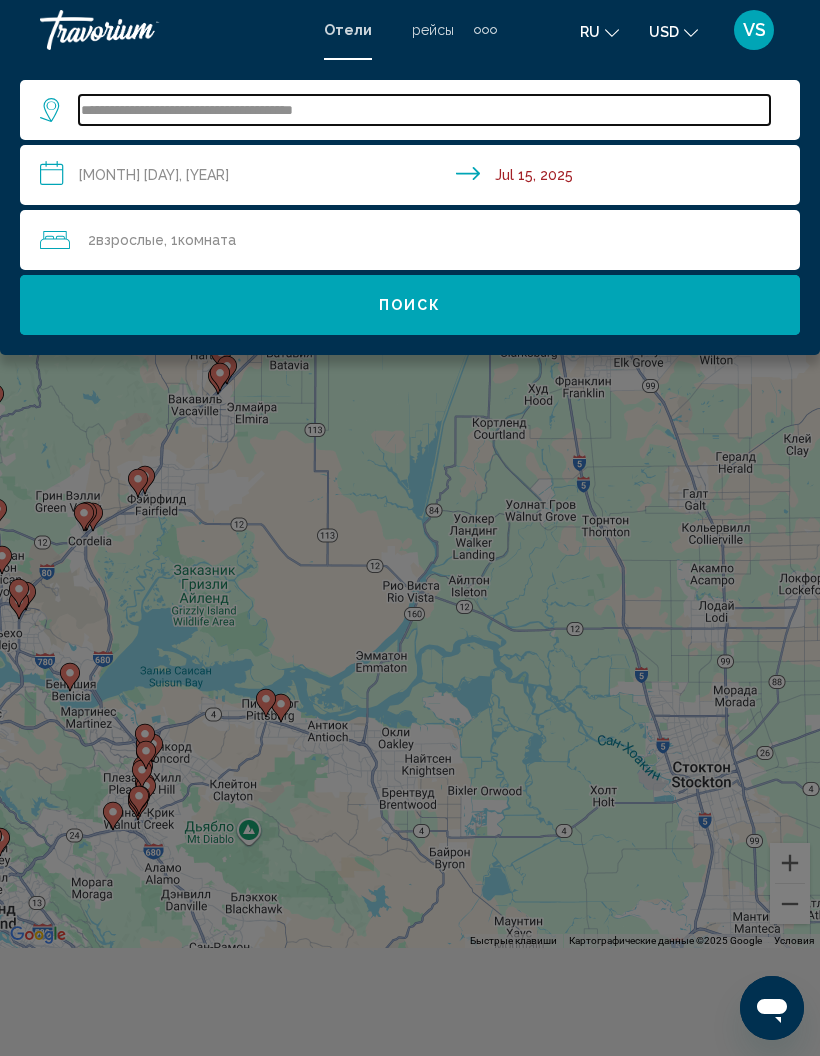 click on "**********" at bounding box center [424, 110] 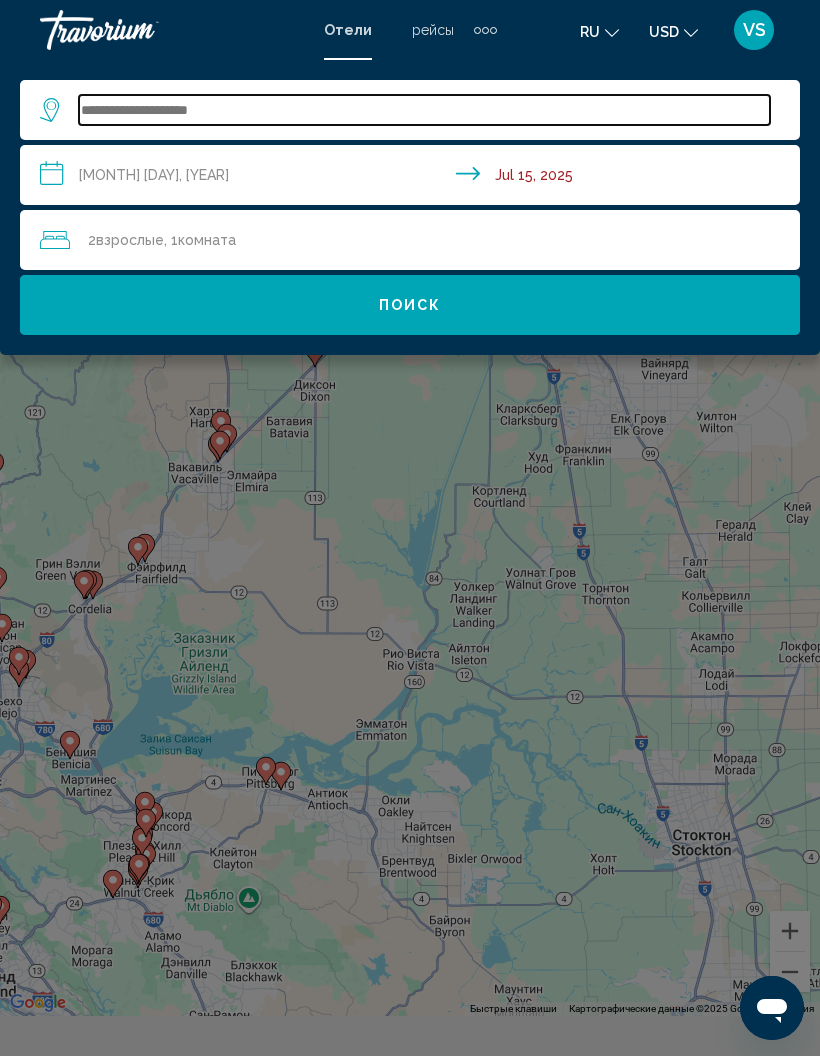 scroll, scrollTop: 0, scrollLeft: 0, axis: both 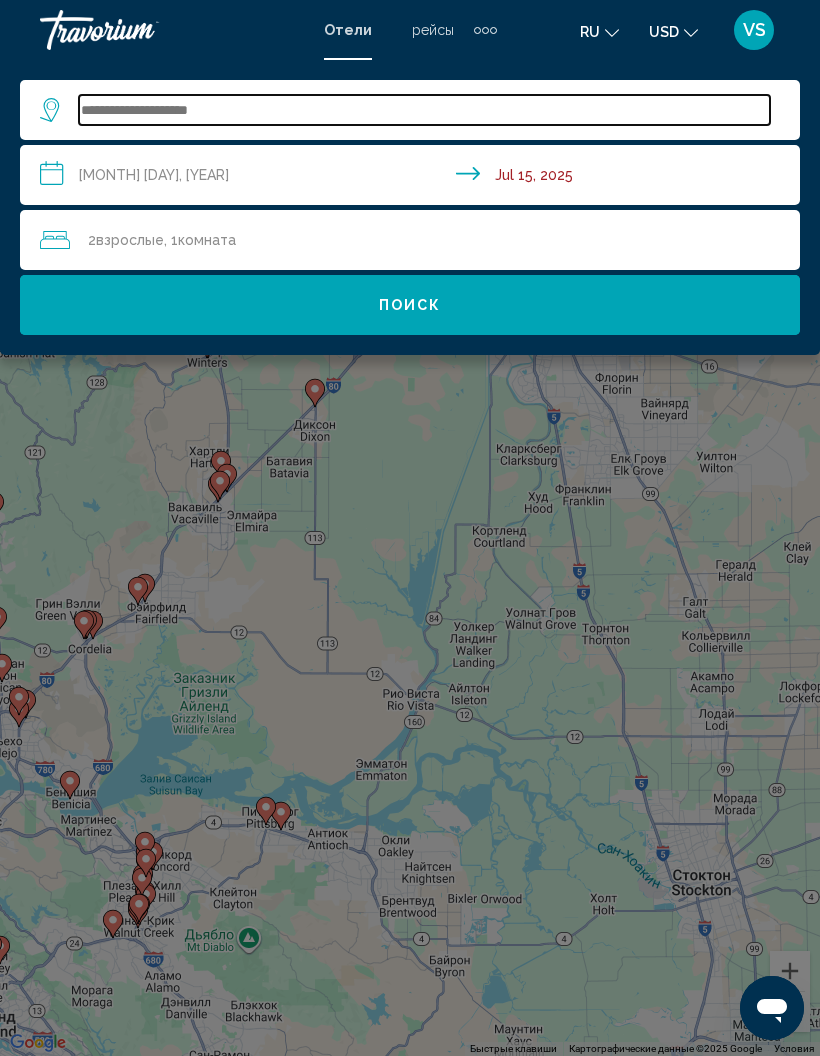 type 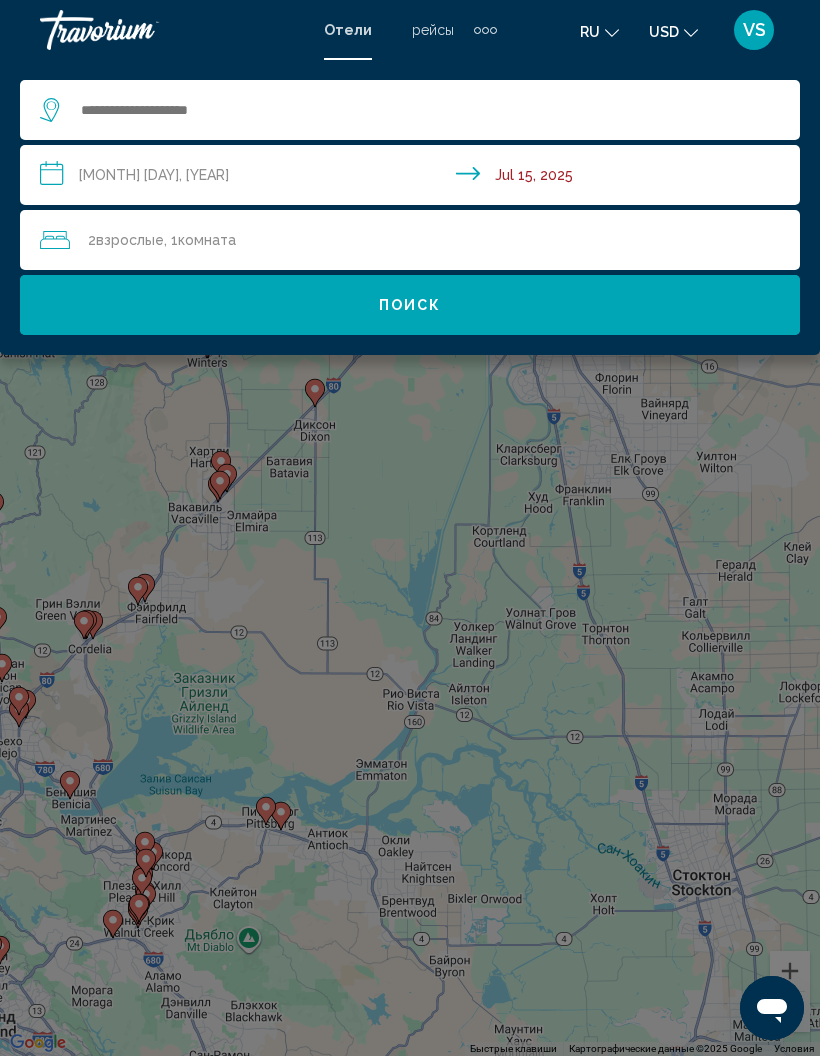 click at bounding box center (410, 528) 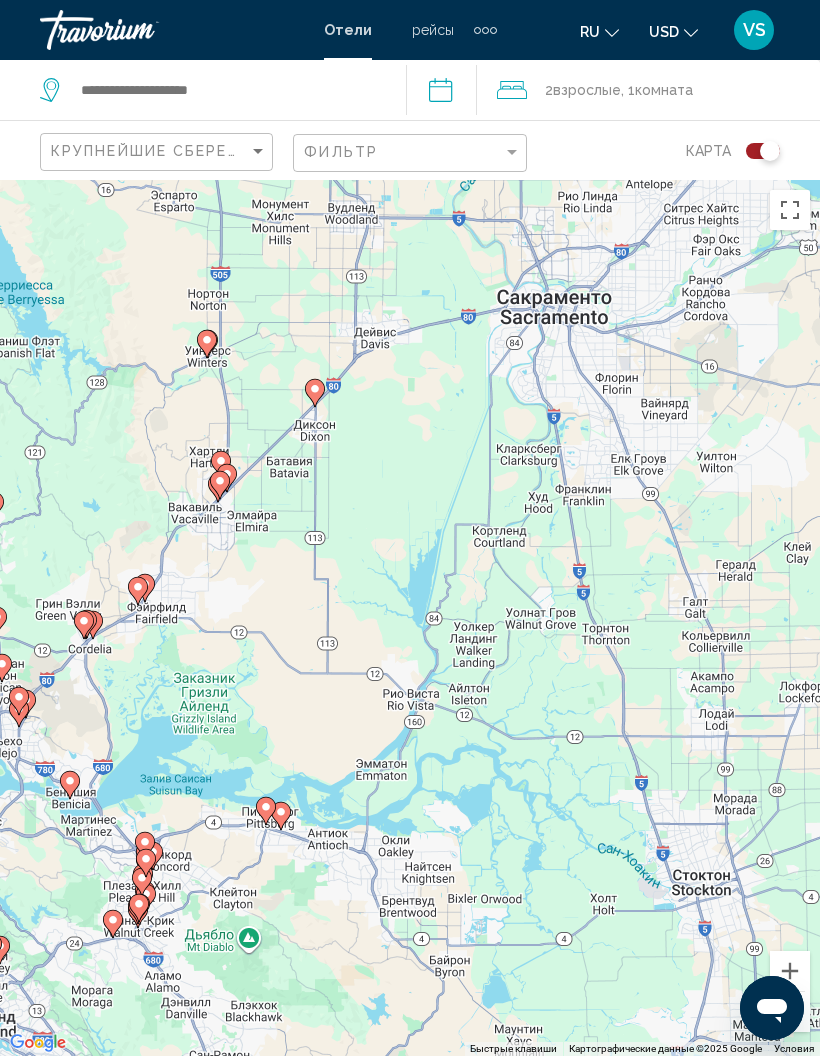 click on "Для навигации используйте клавиши со стрелками. Чтобы активировать перетаскивание с помощью клавиатуры, нажмите Alt + Ввод. После этого перемещайте маркер, используя клавиши со стрелками. Чтобы завершить перетаскивание, нажмите клавишу Ввод. Чтобы отменить действие, нажмите клавишу Esc." at bounding box center [410, 618] 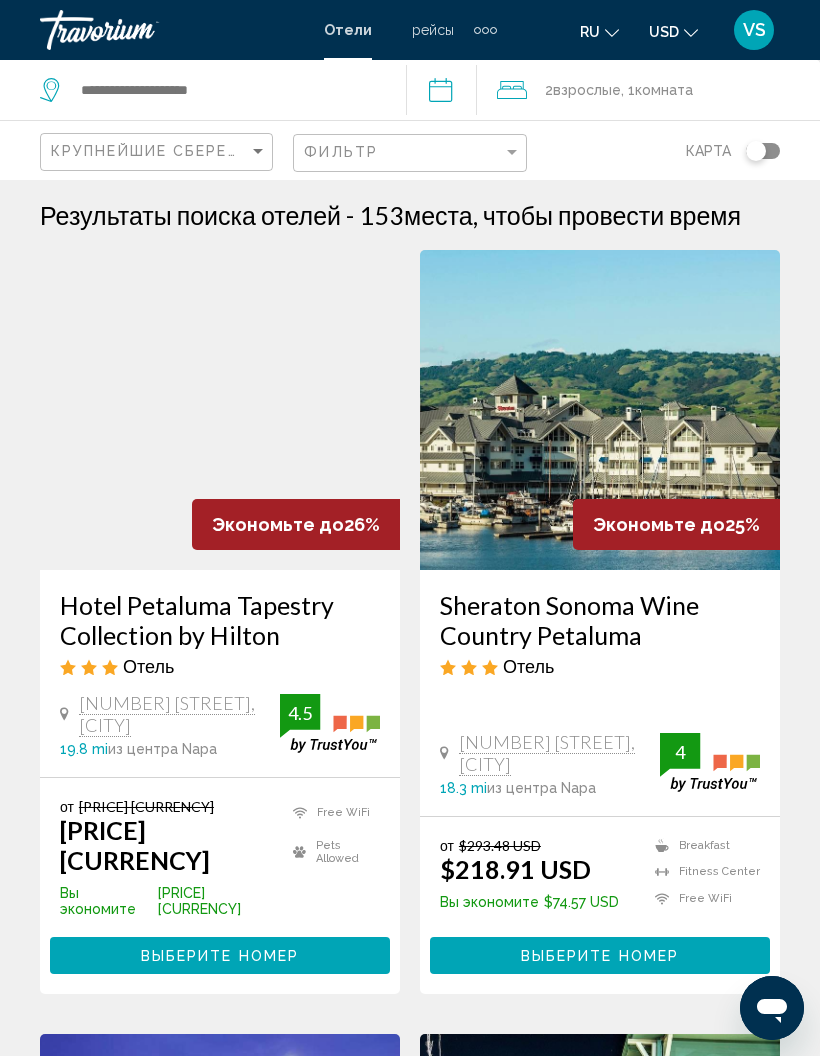 click at bounding box center [763, 151] 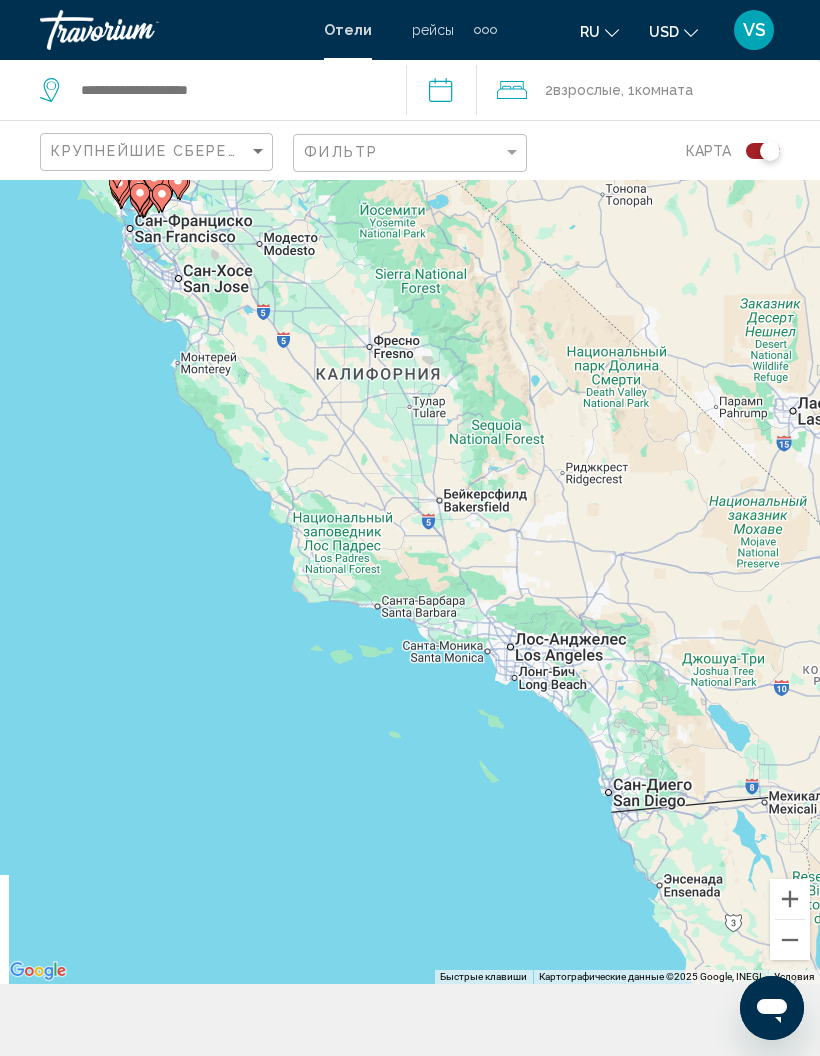 scroll, scrollTop: 0, scrollLeft: 0, axis: both 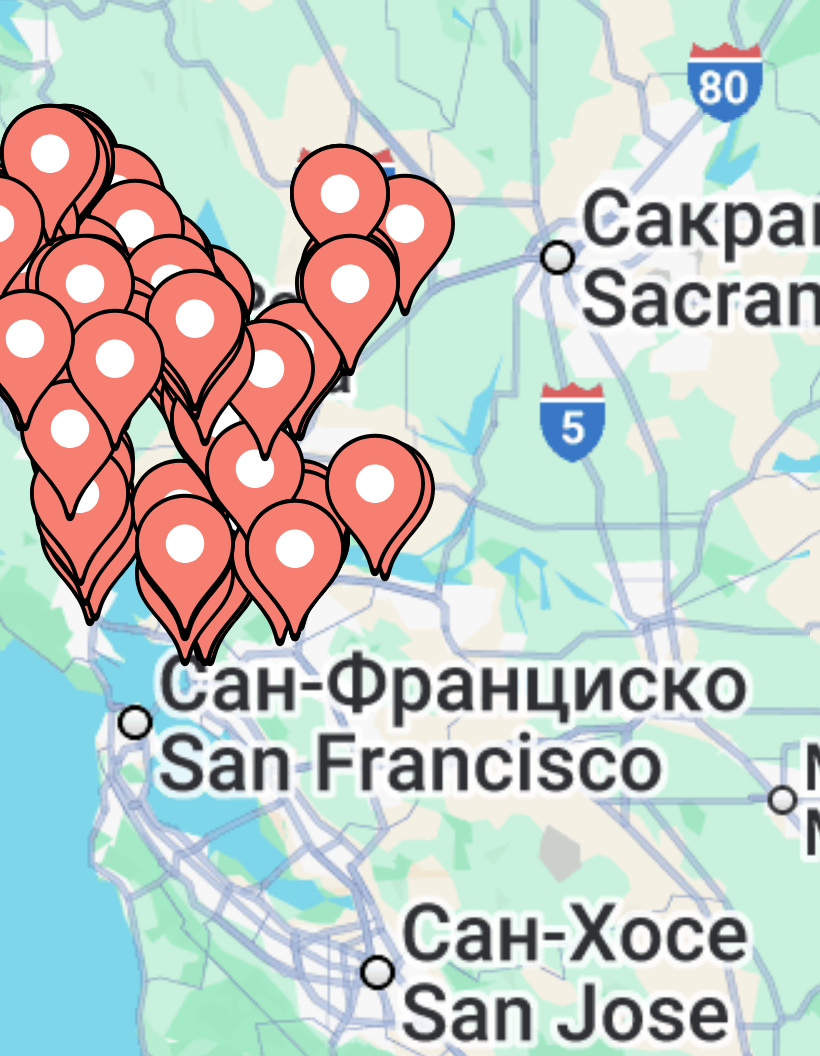 click on "Для навигации используйте клавиши со стрелками. Чтобы активировать перетаскивание с помощью клавиатуры, нажмите Alt + Ввод. После этого перемещайте маркер, используя клавиши со стрелками. Чтобы завершить перетаскивание, нажмите клавишу Ввод. Чтобы отменить действие, нажмите клавишу Esc." at bounding box center [410, 618] 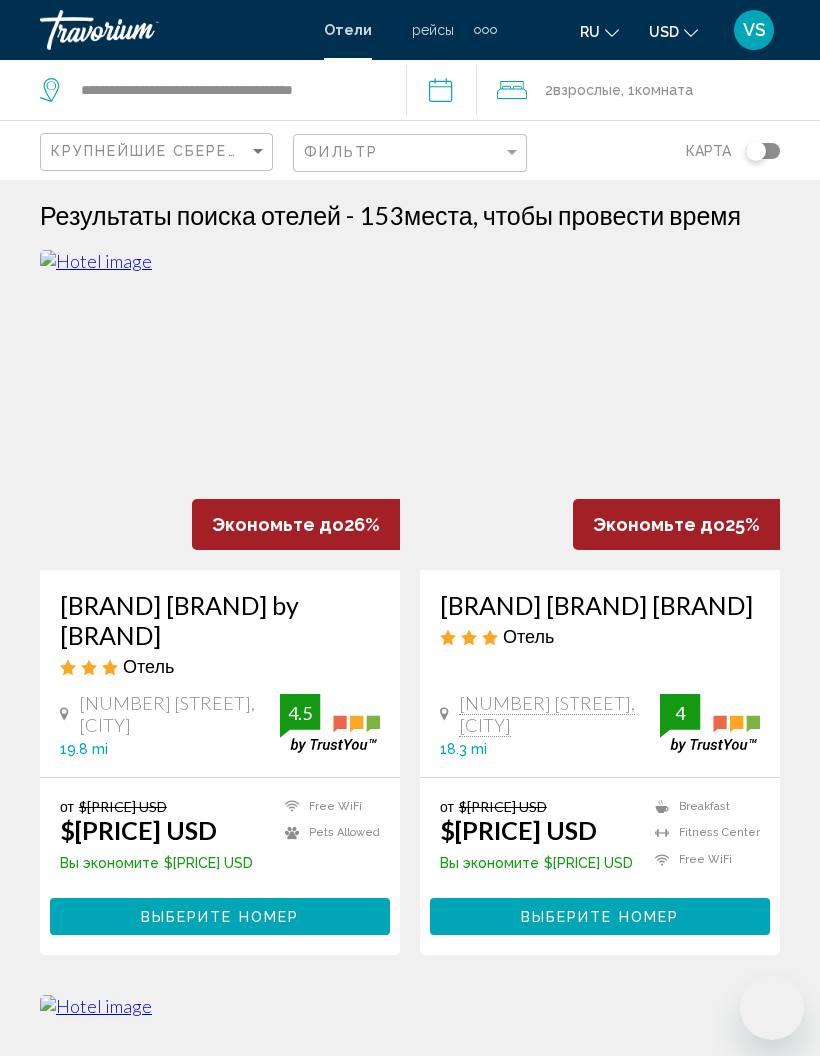 scroll, scrollTop: 0, scrollLeft: 0, axis: both 